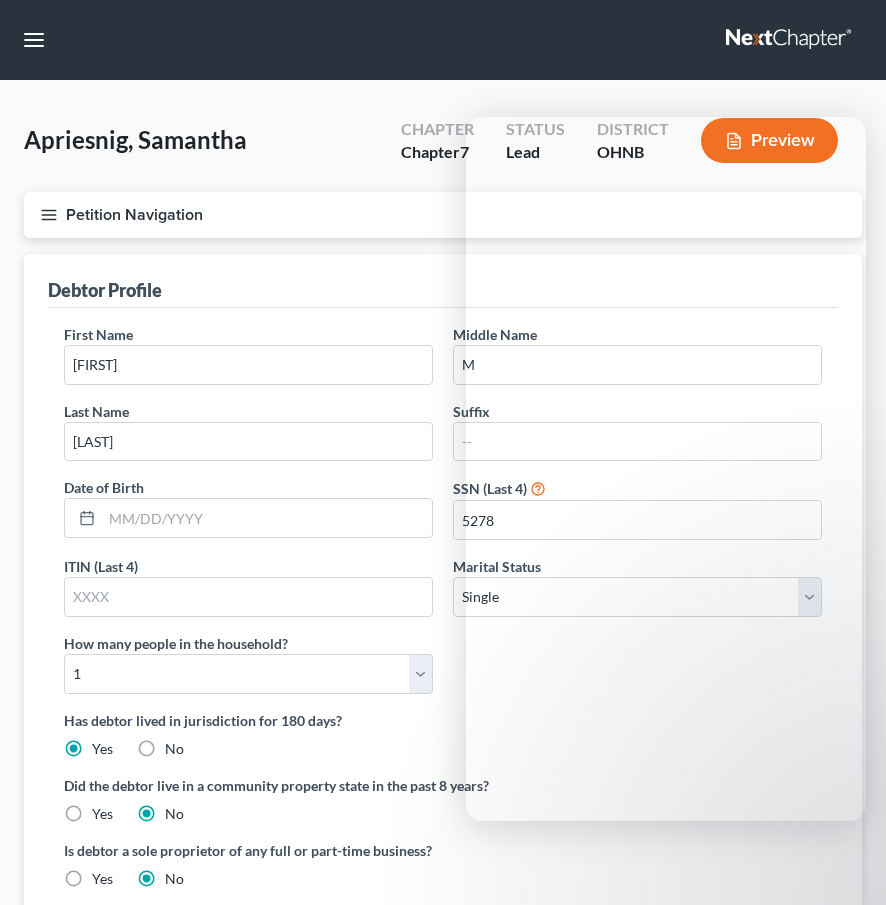 select on "0" 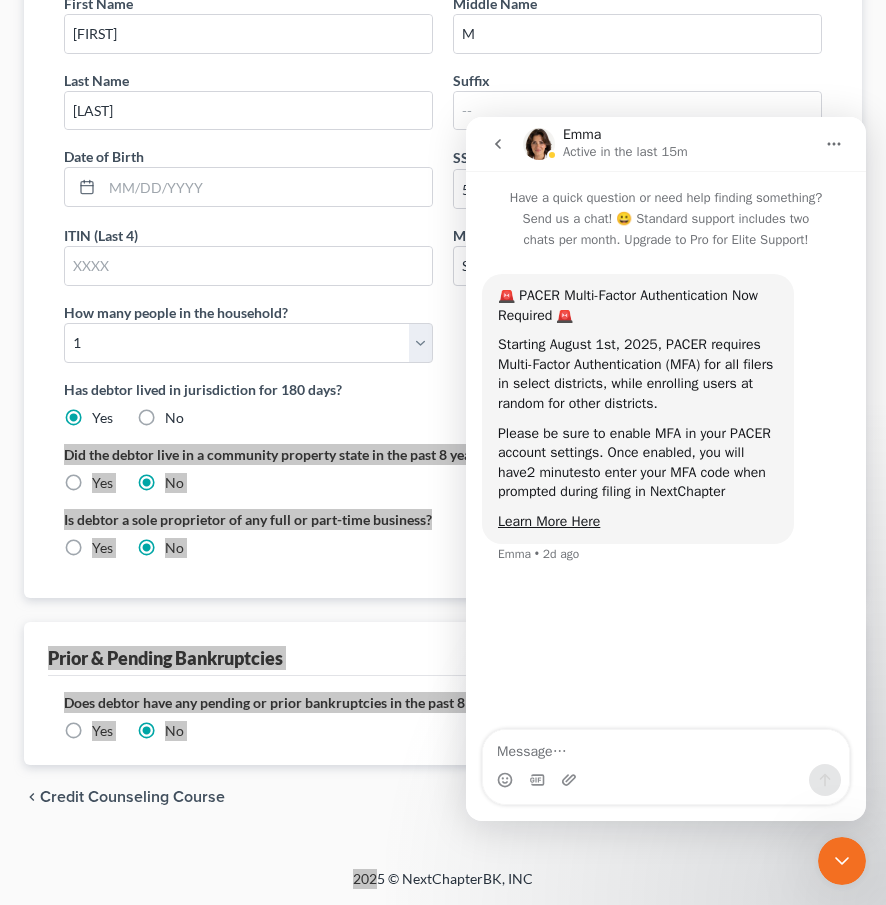 scroll, scrollTop: 0, scrollLeft: 0, axis: both 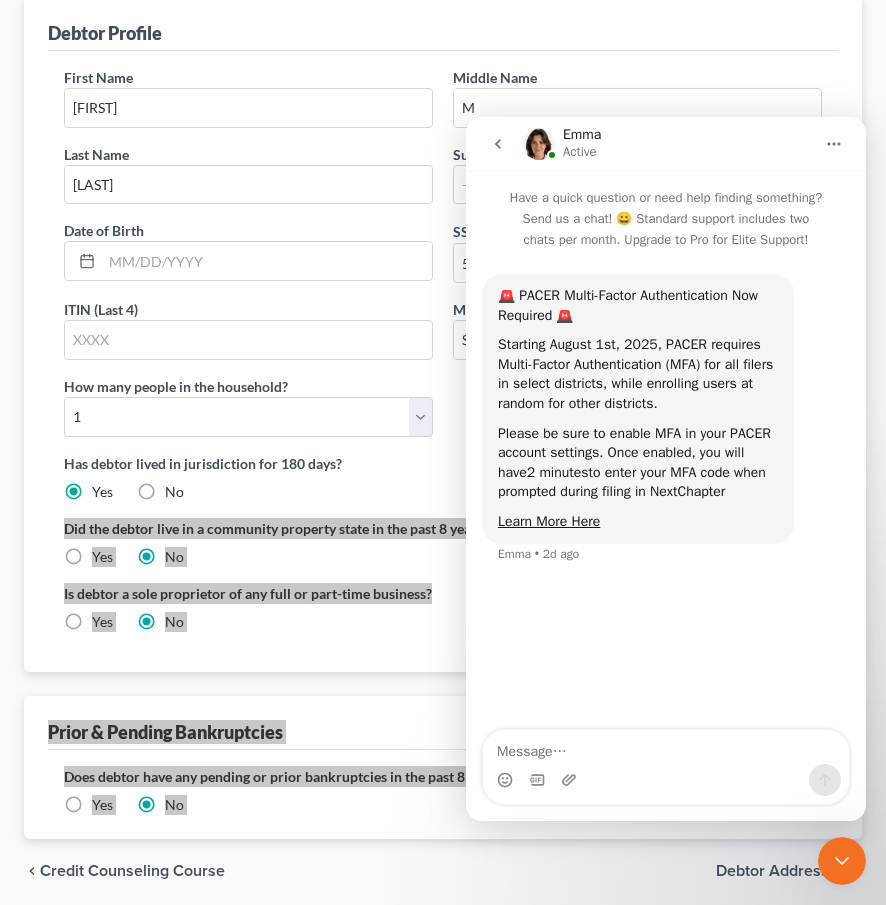 select on "1" 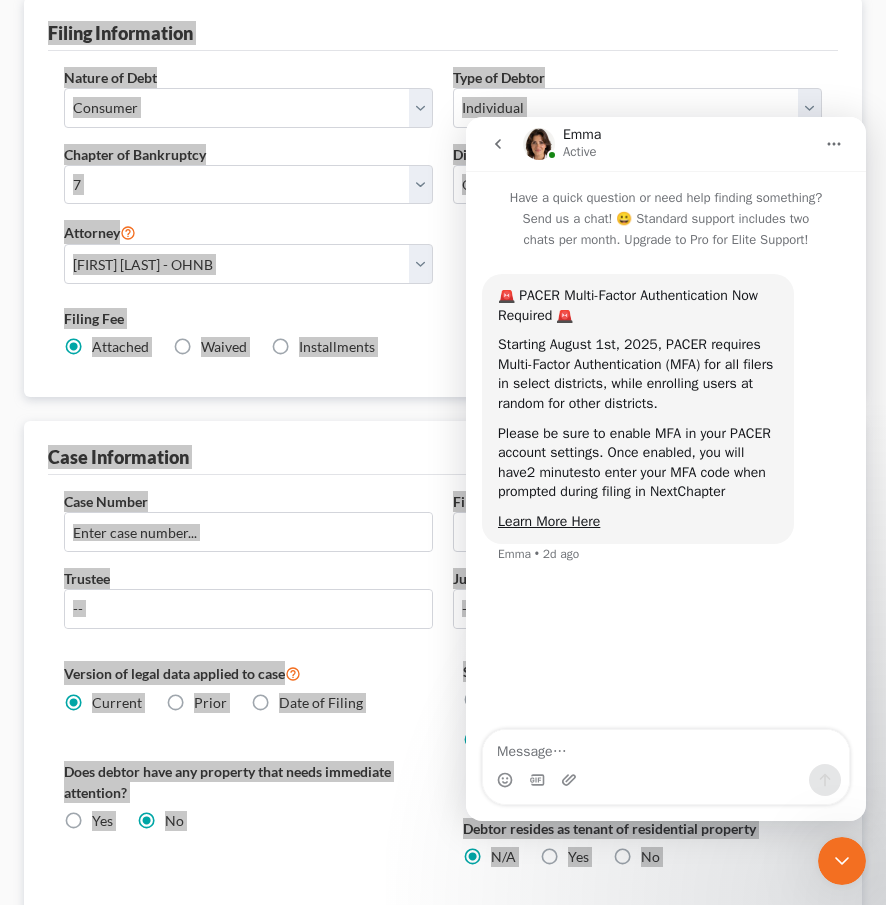 scroll, scrollTop: 0, scrollLeft: 0, axis: both 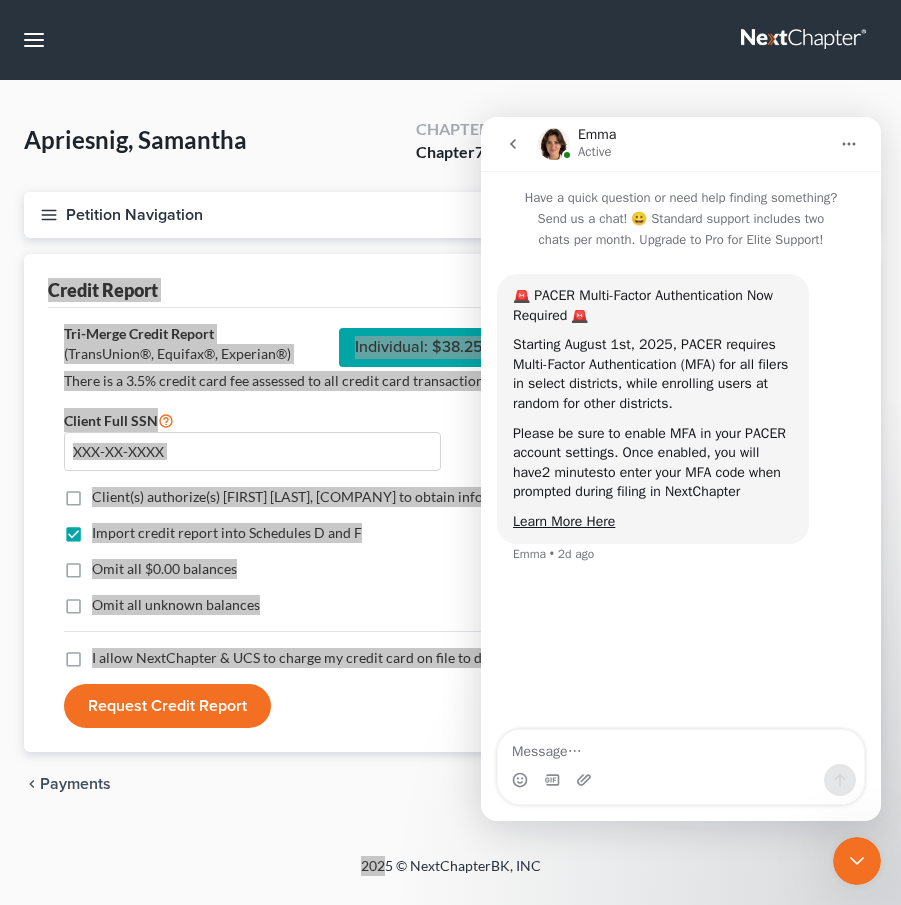 click 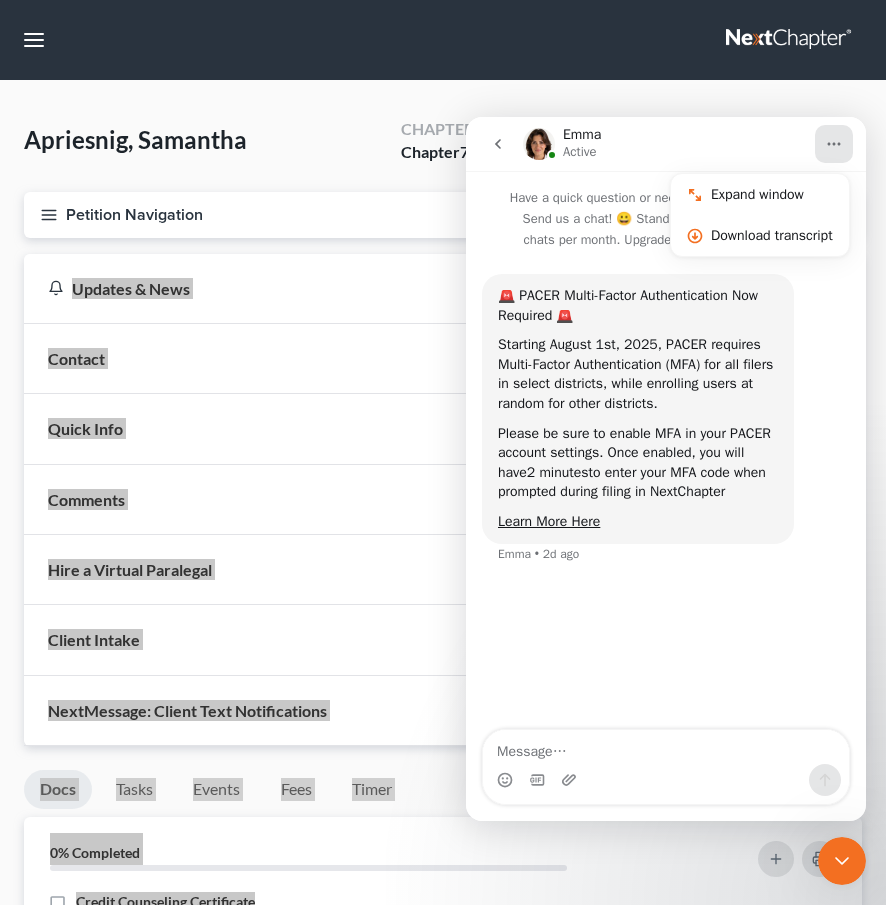 drag, startPoint x: 840, startPoint y: 151, endPoint x: 497, endPoint y: 142, distance: 343.11804 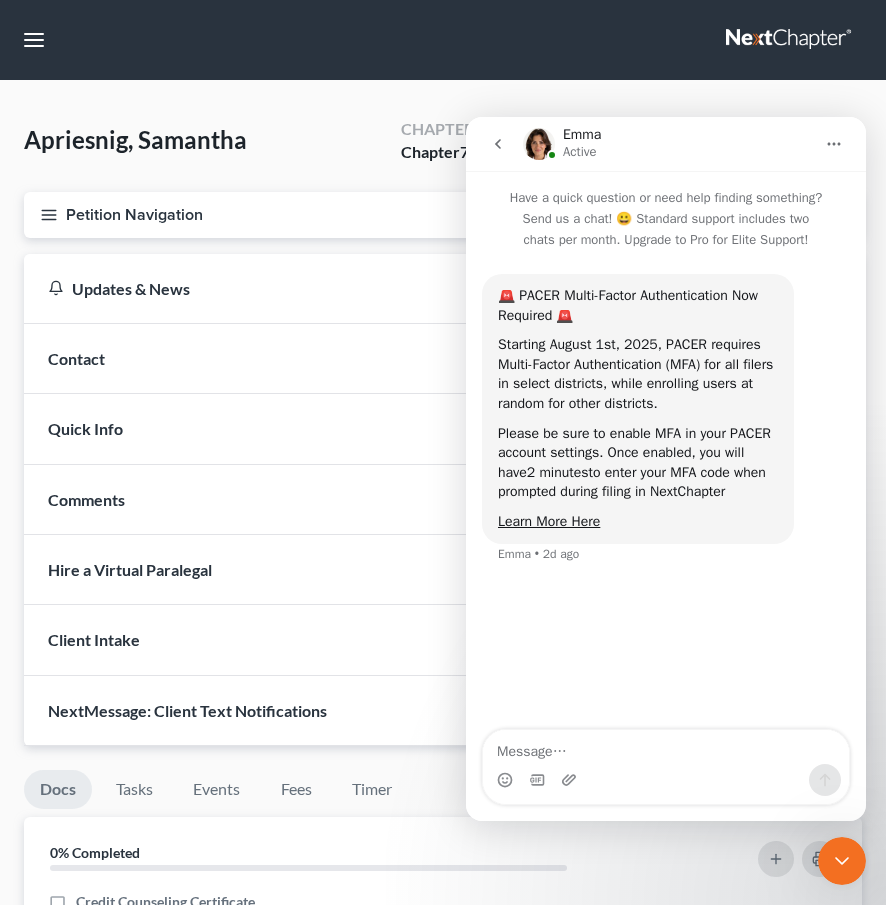 drag, startPoint x: 31, startPoint y: 25, endPoint x: 551, endPoint y: 52, distance: 520.7005 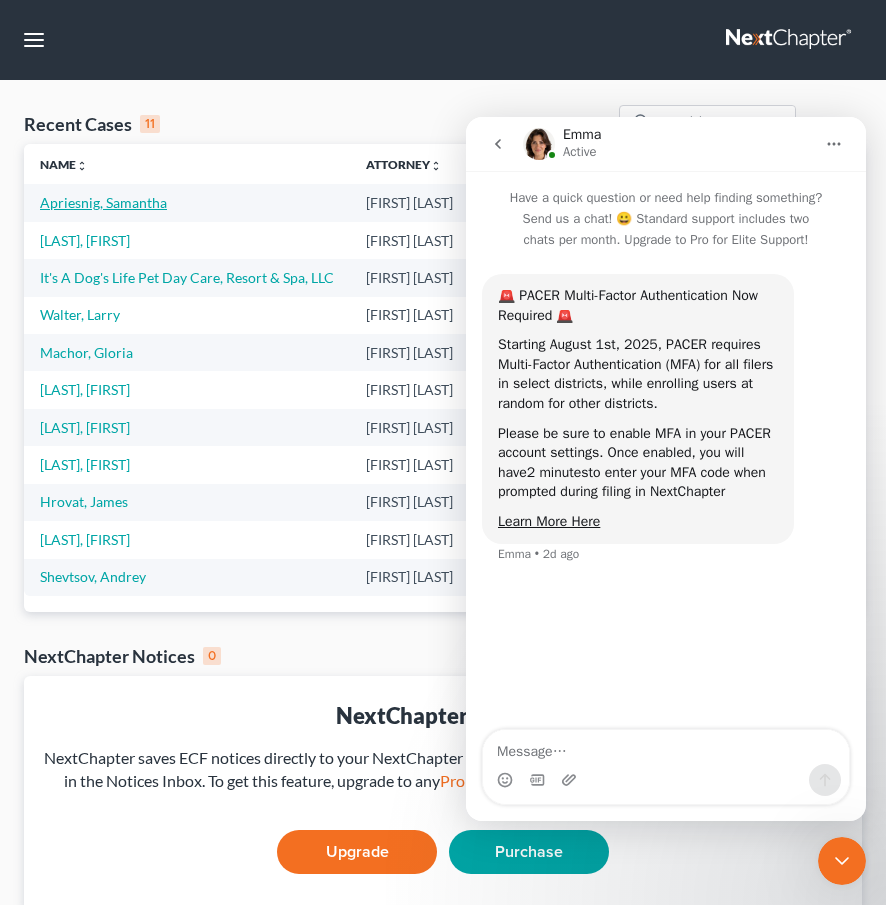 click on "Apriesnig, Samantha" at bounding box center [103, 202] 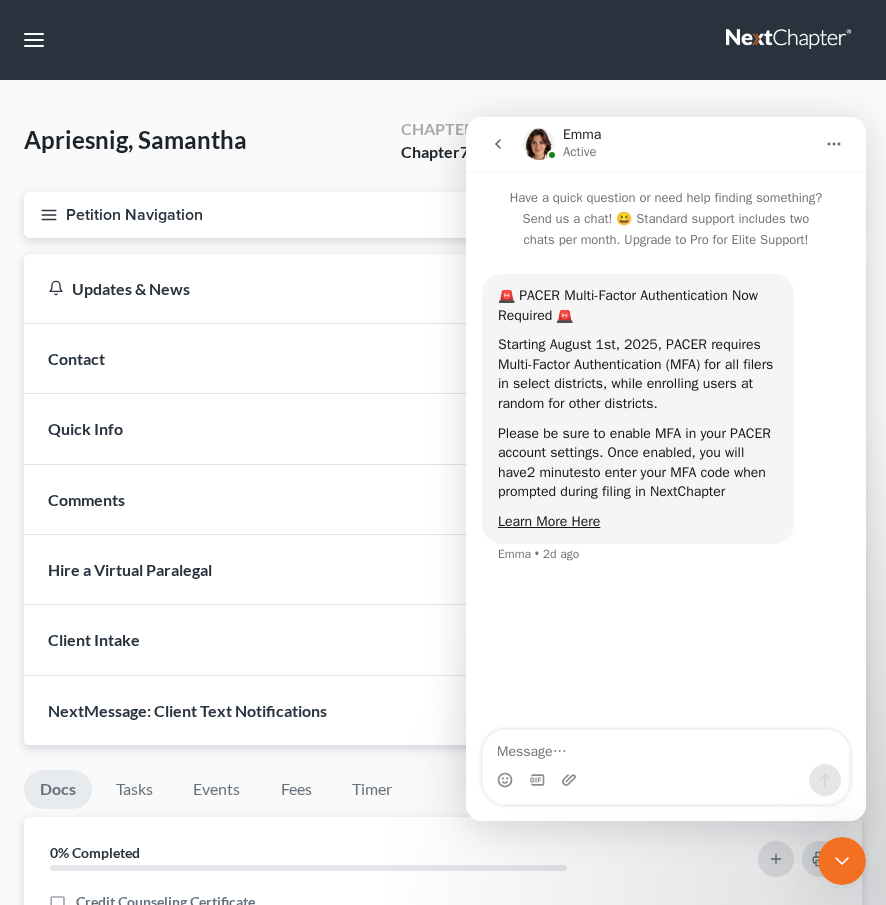 click 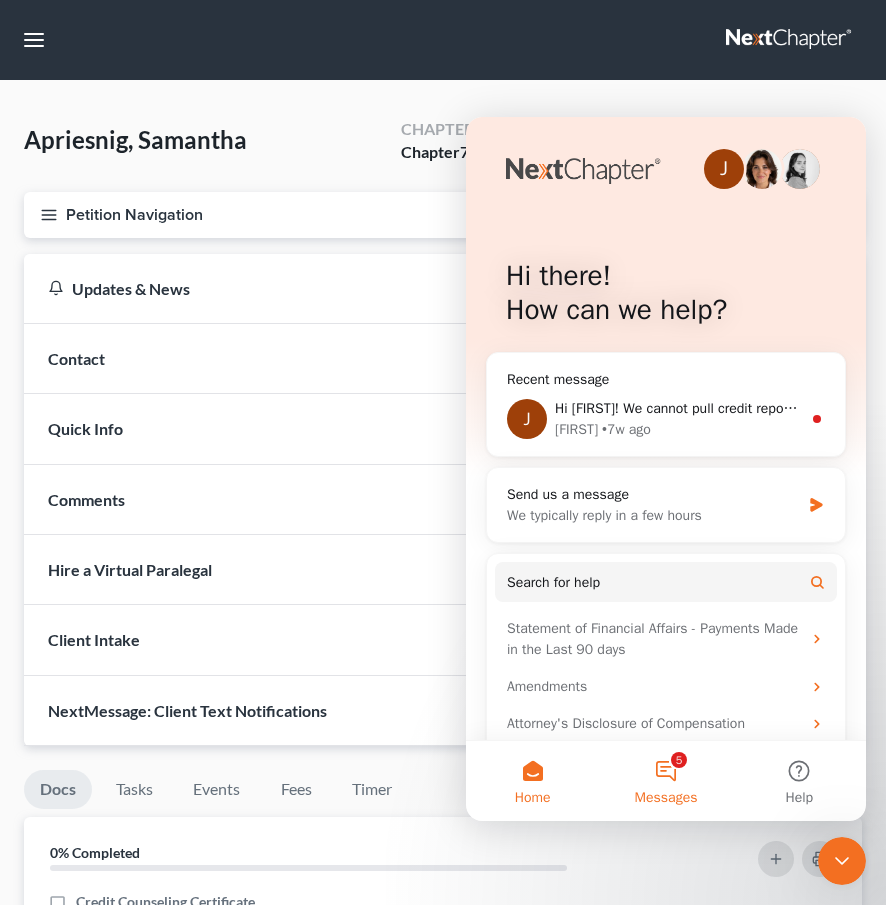 click on "5 Messages" at bounding box center [665, 781] 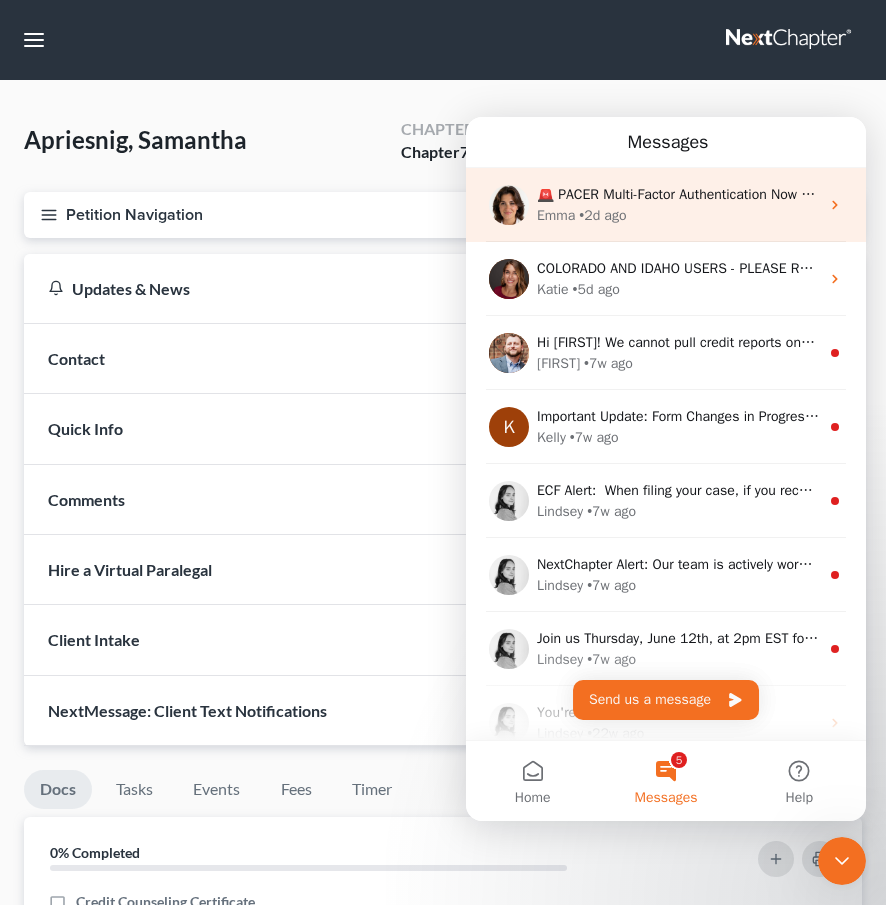 click 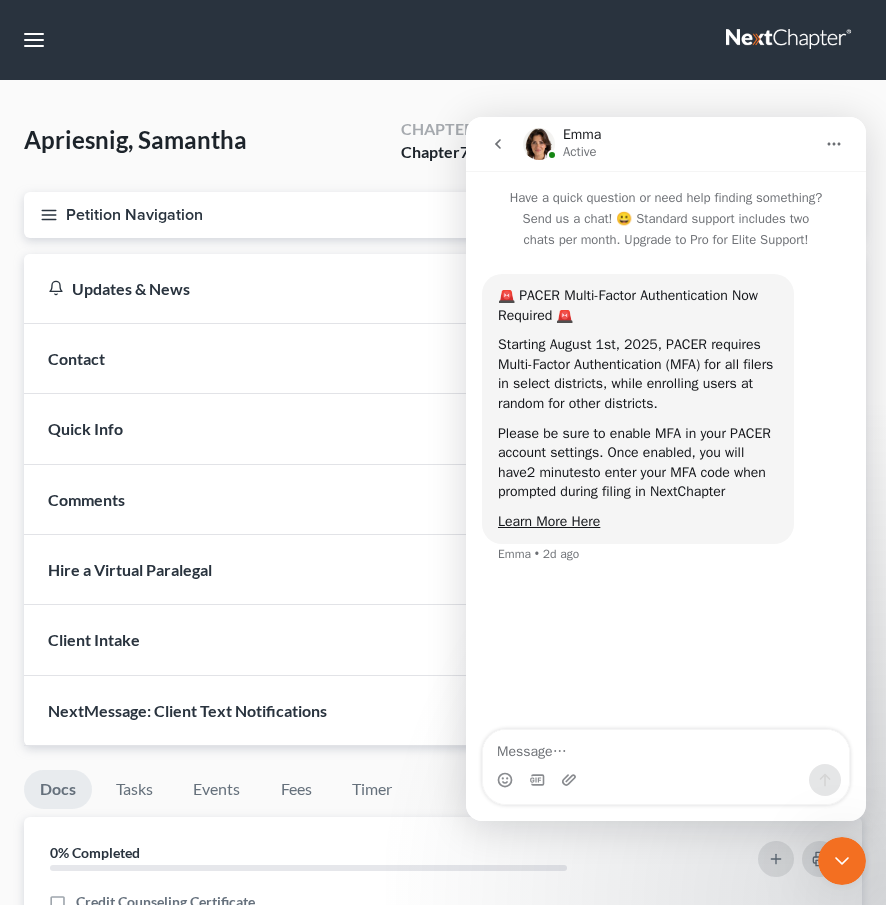 click 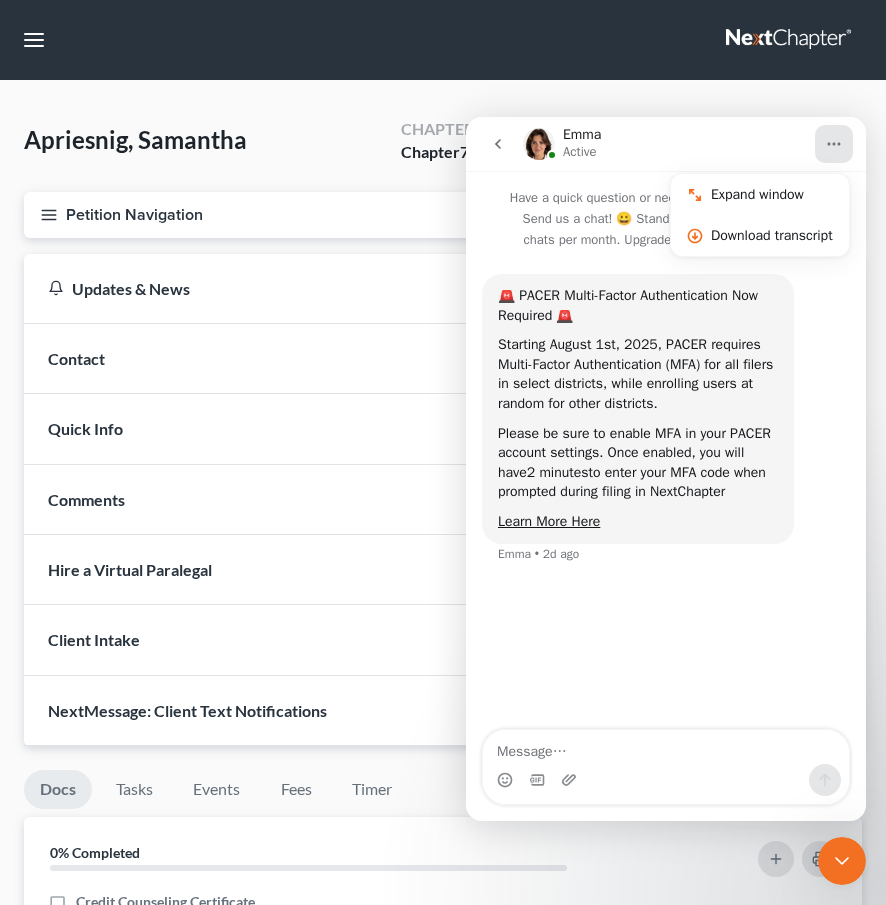 drag, startPoint x: 828, startPoint y: 148, endPoint x: 823, endPoint y: 157, distance: 10.29563 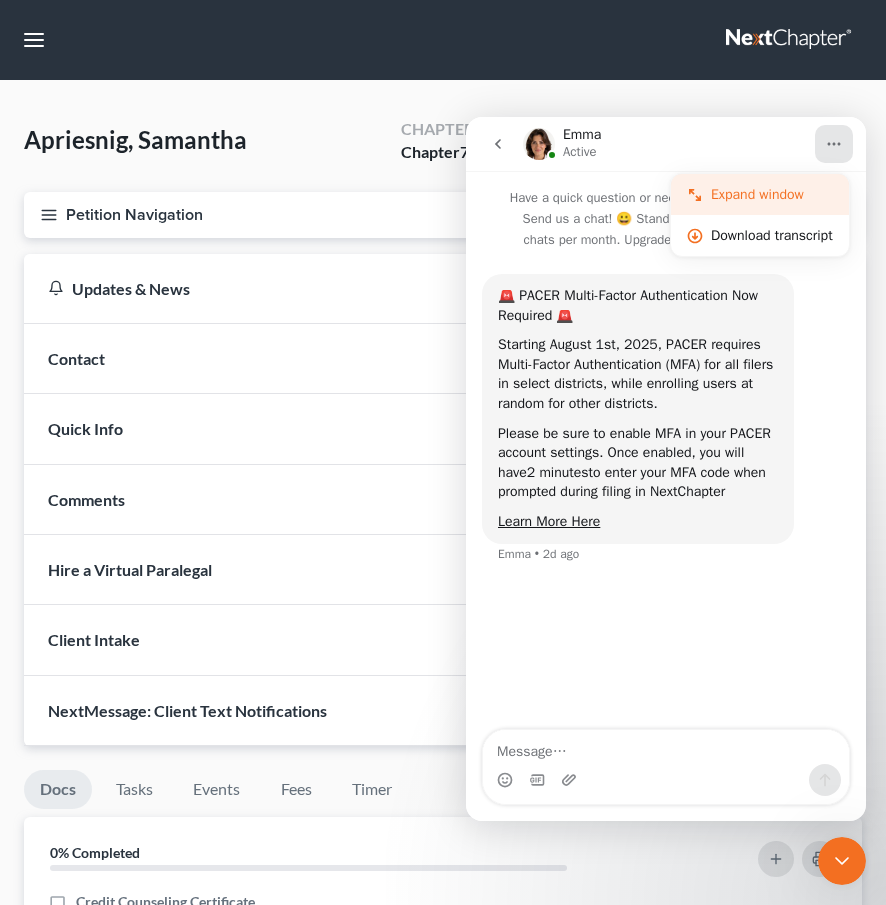 drag, startPoint x: 823, startPoint y: 157, endPoint x: 740, endPoint y: 191, distance: 89.693924 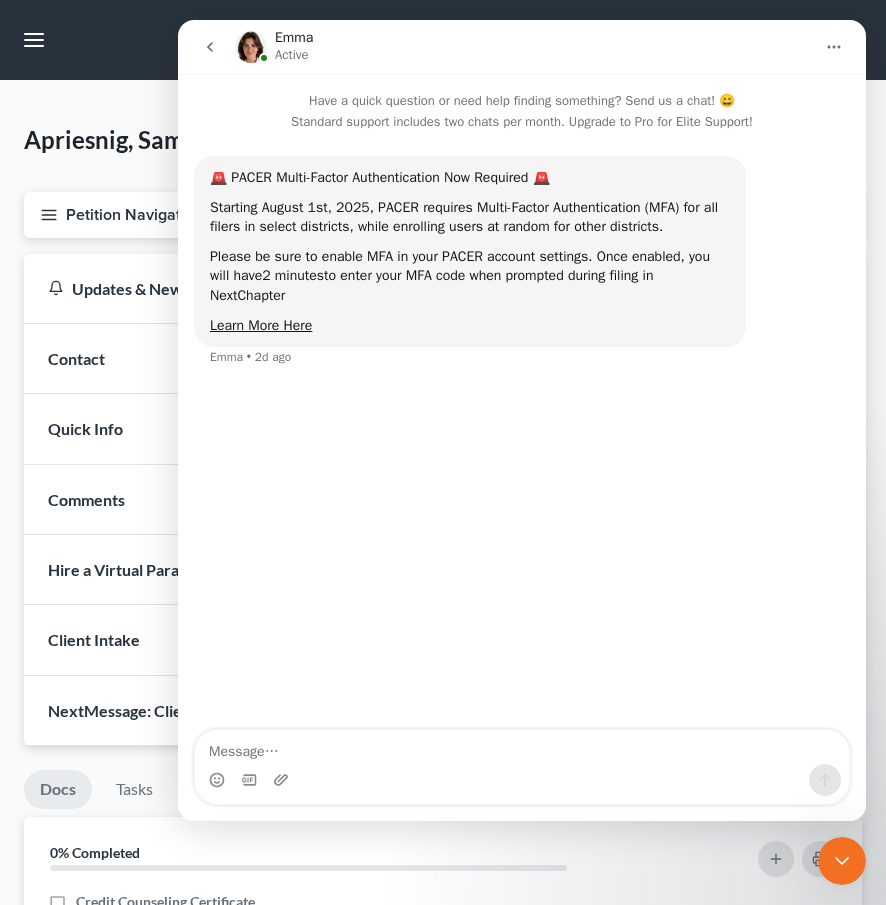 drag, startPoint x: 201, startPoint y: 44, endPoint x: 835, endPoint y: 44, distance: 634 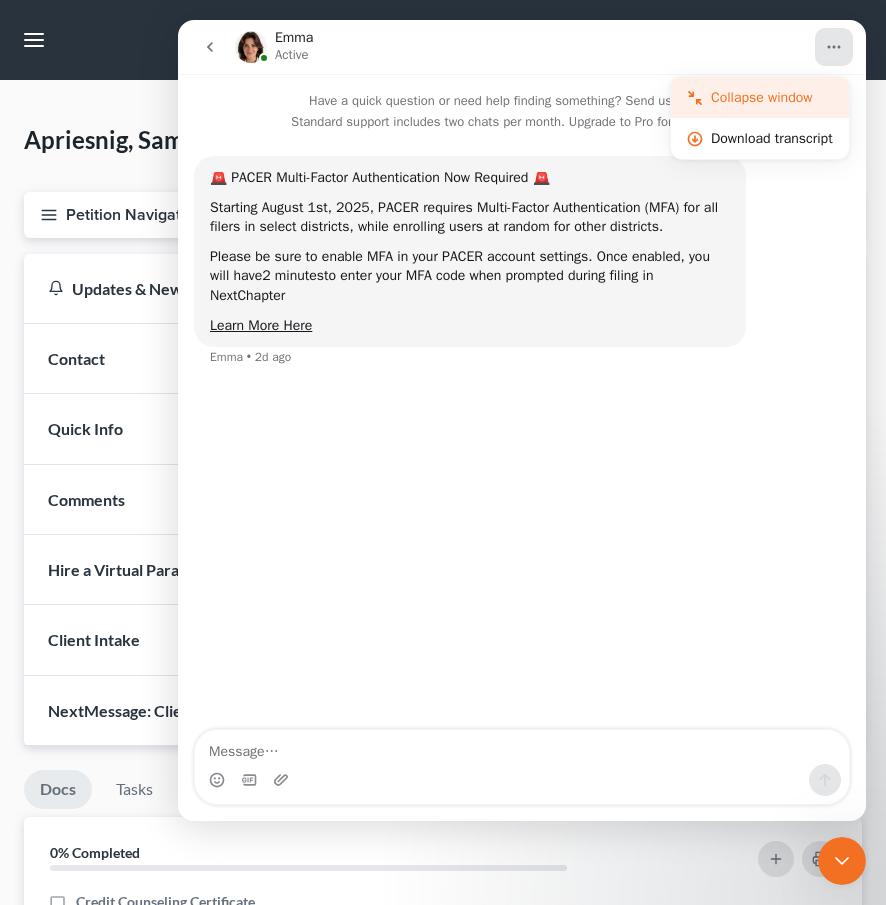 click on "Collapse window" at bounding box center (772, 97) 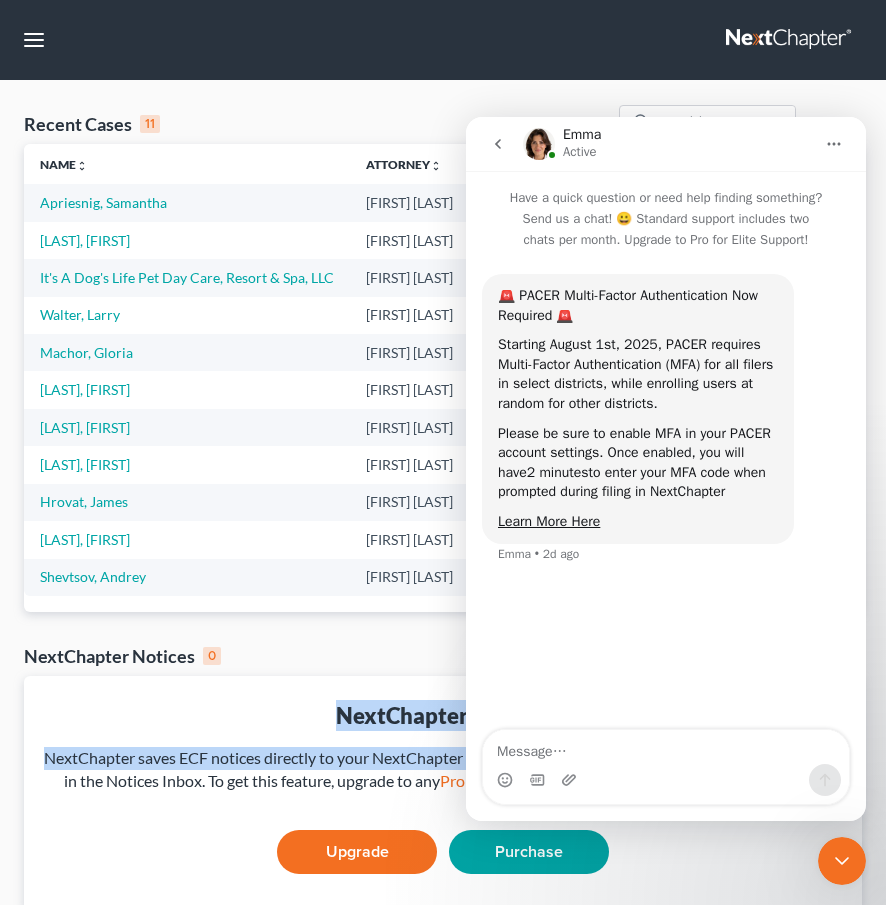 drag, startPoint x: 883, startPoint y: 647, endPoint x: 896, endPoint y: 755, distance: 108.779594 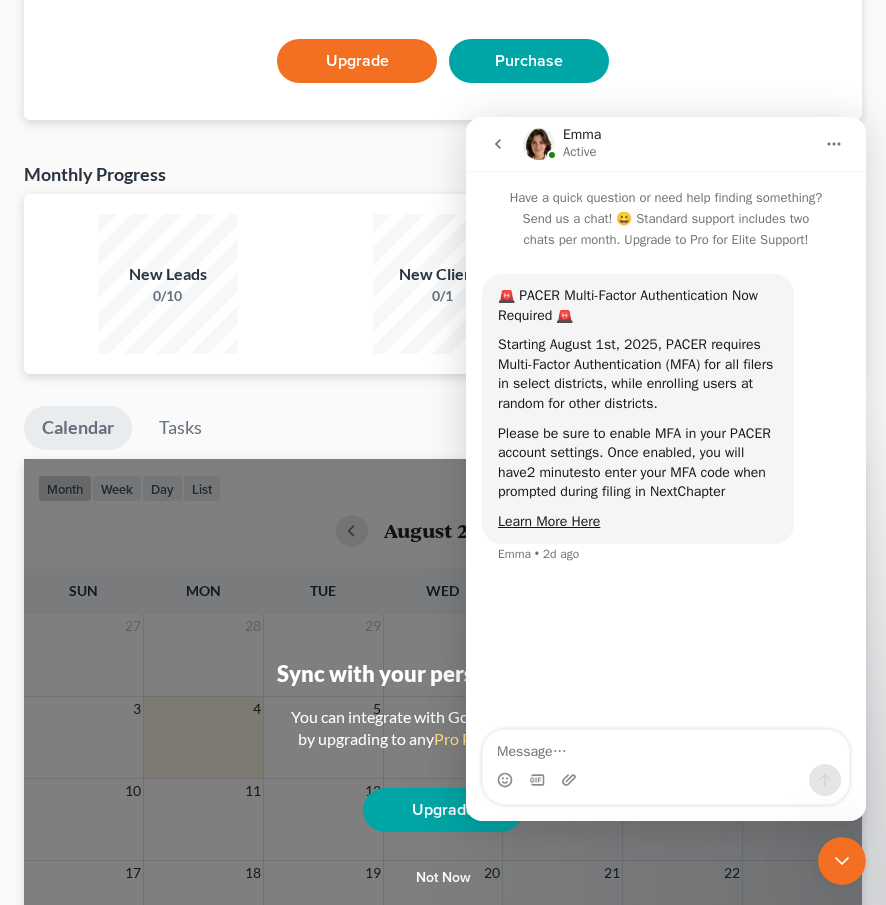 drag, startPoint x: 757, startPoint y: 819, endPoint x: 768, endPoint y: 877, distance: 59.03389 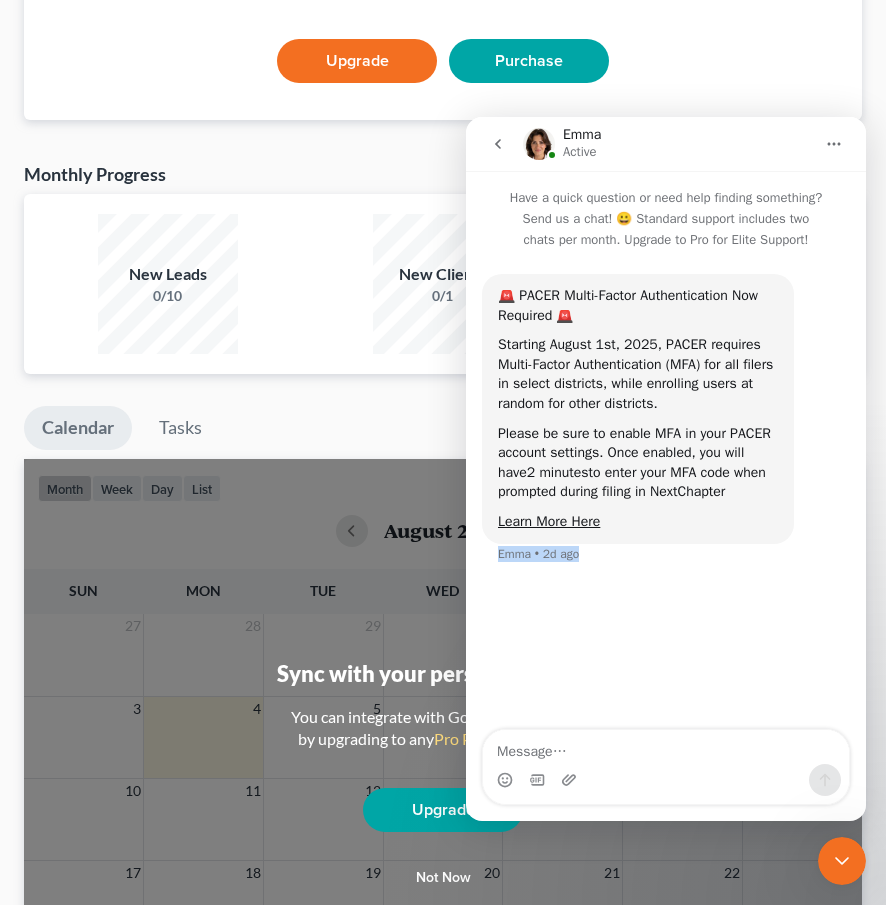 drag, startPoint x: 687, startPoint y: 709, endPoint x: 753, endPoint y: 870, distance: 174.00287 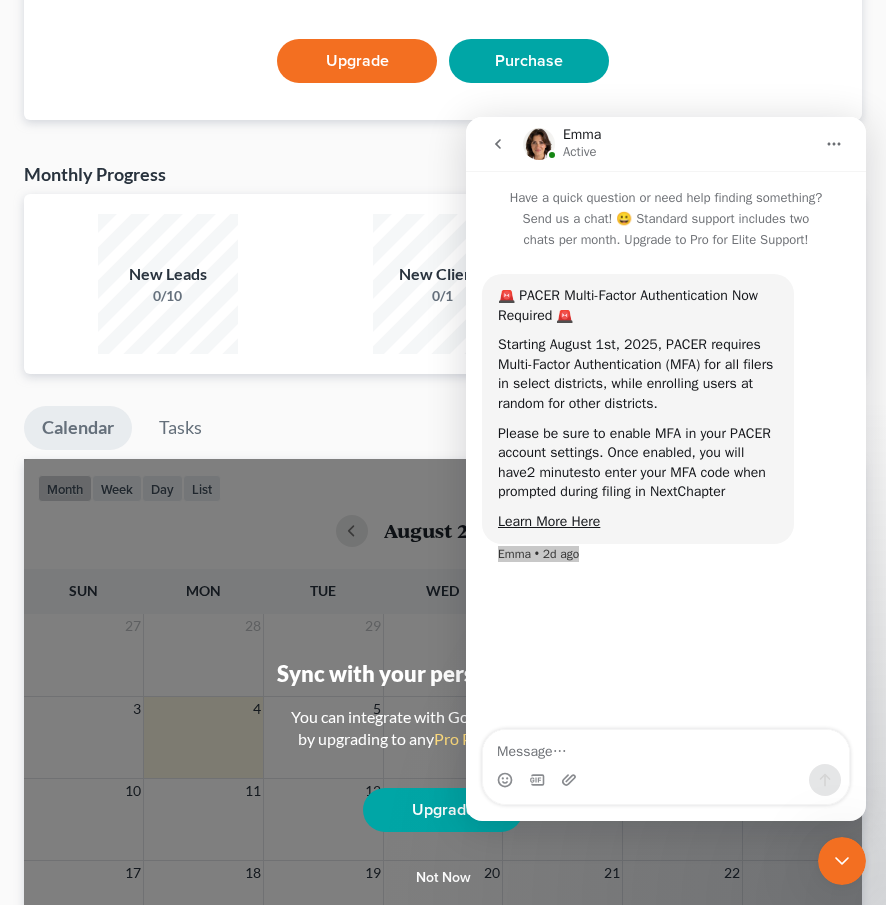 click at bounding box center (842, 861) 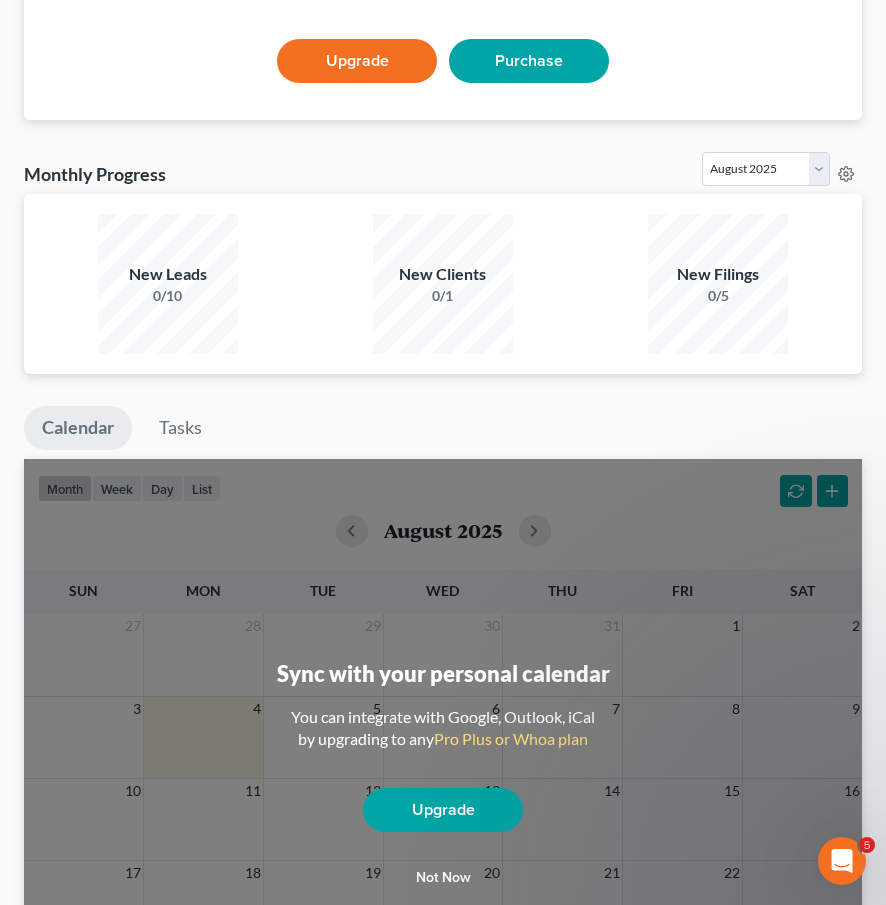 scroll, scrollTop: 0, scrollLeft: 0, axis: both 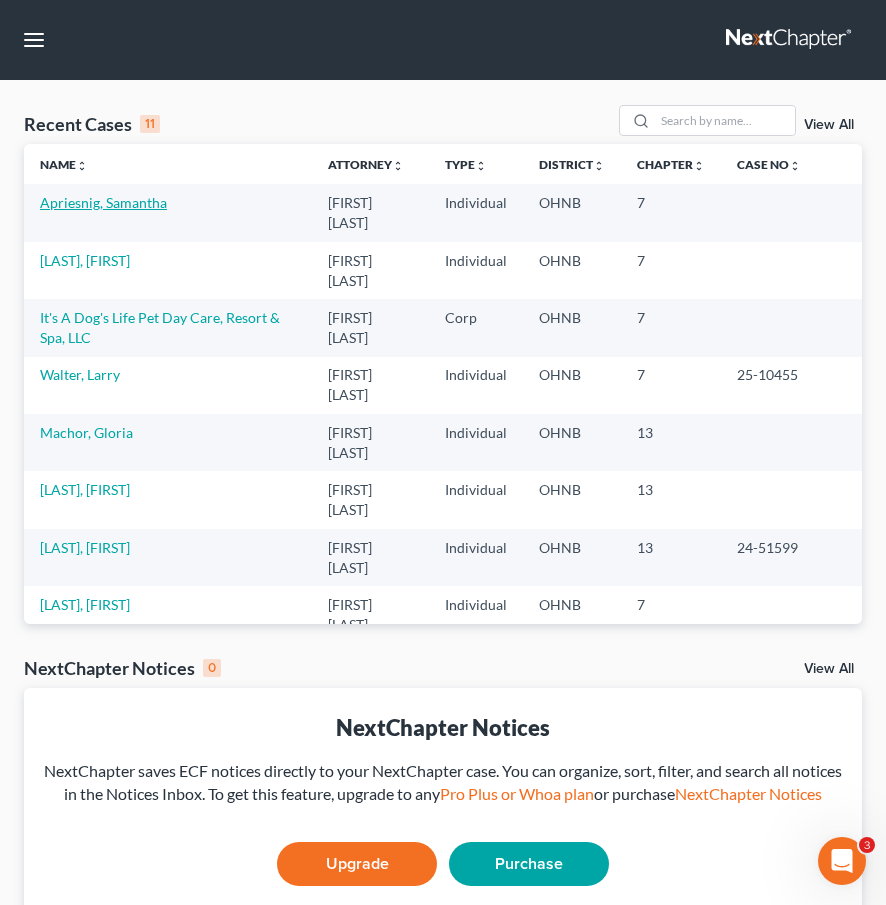 click on "Apriesnig, Samantha" at bounding box center (103, 202) 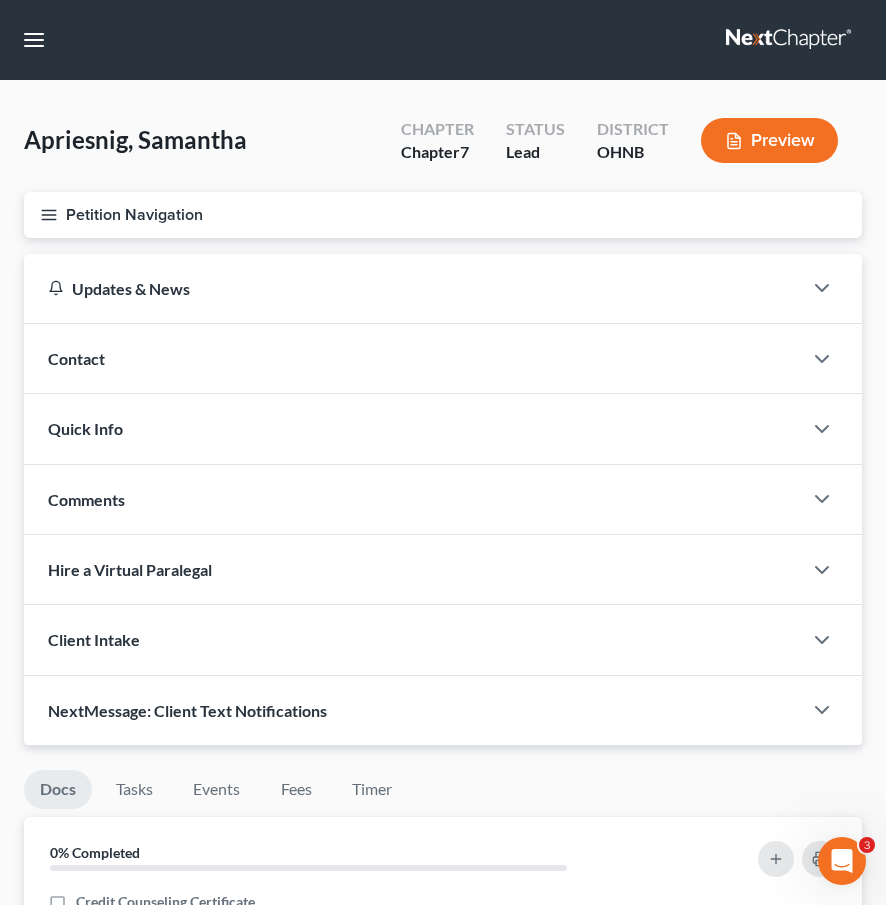click on "Contact" at bounding box center (76, 358) 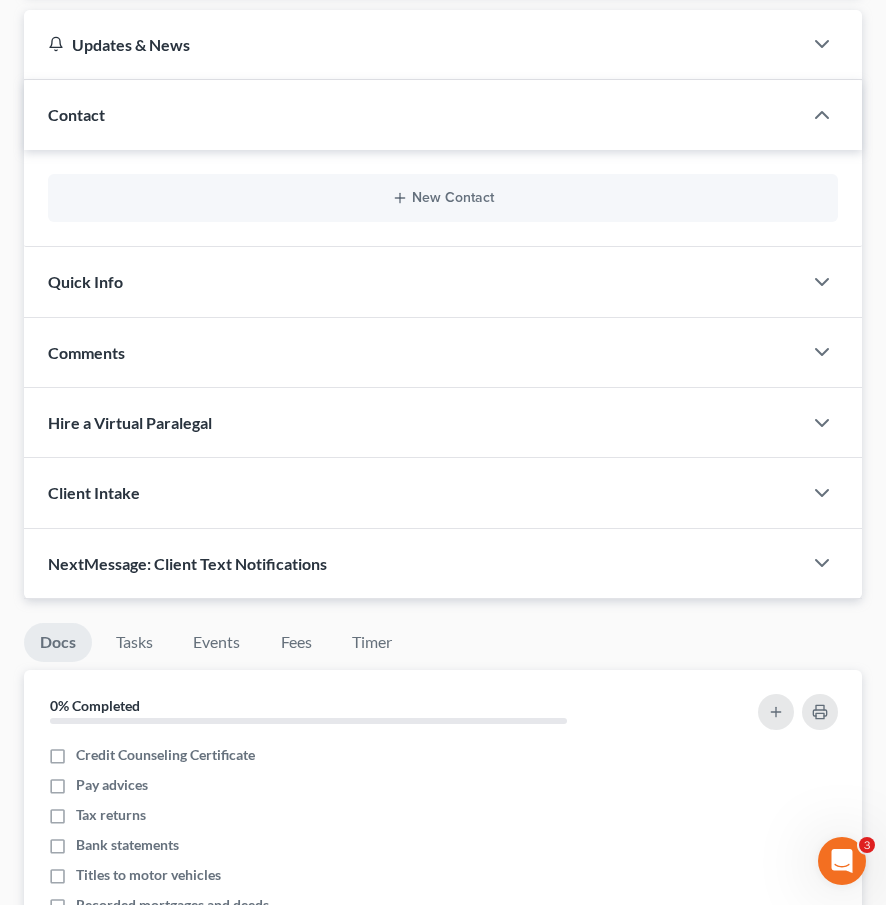 scroll, scrollTop: 257, scrollLeft: 0, axis: vertical 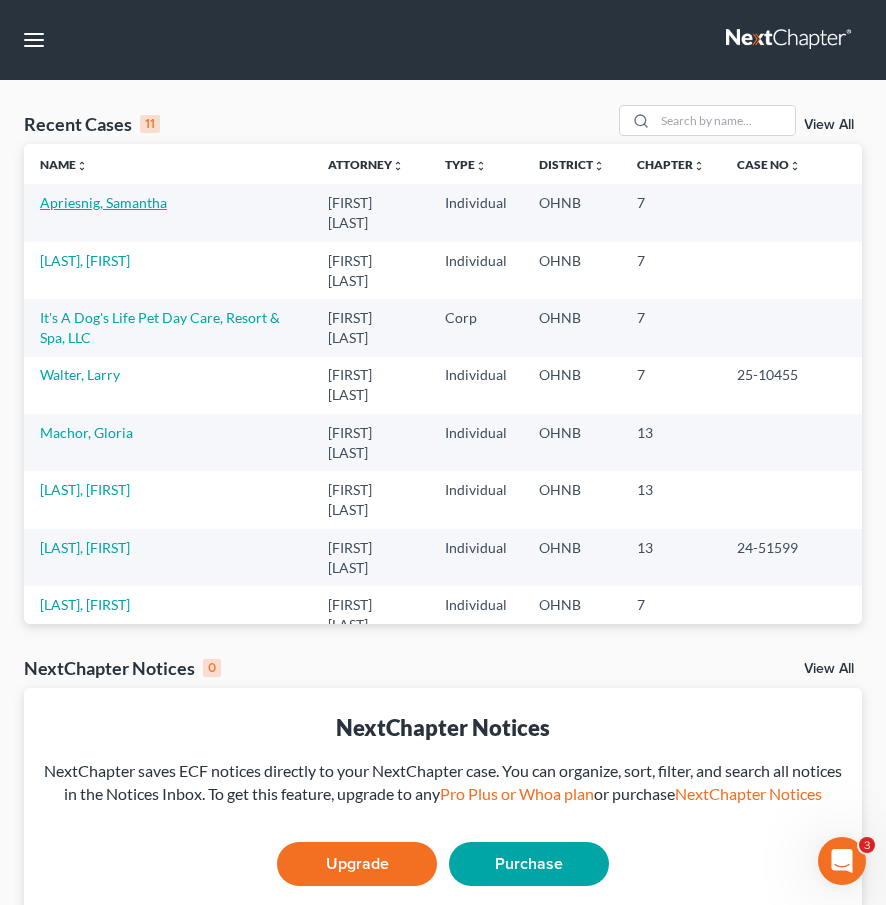 click on "Apriesnig, Samantha" at bounding box center (103, 202) 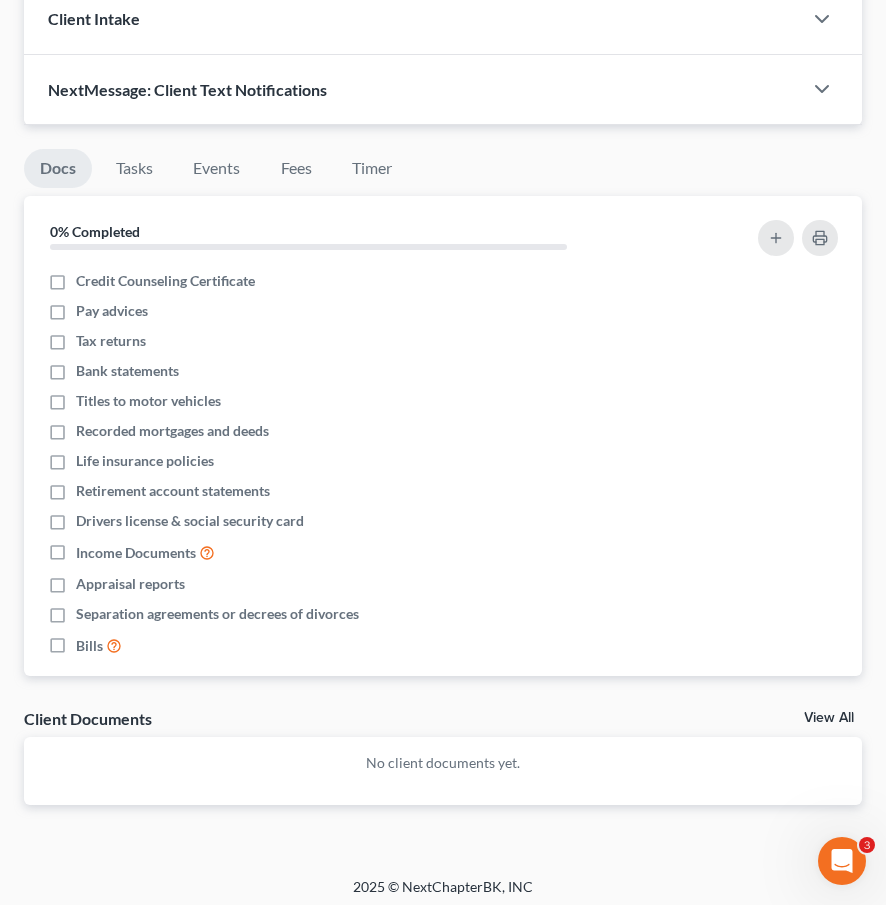 scroll, scrollTop: 726, scrollLeft: 0, axis: vertical 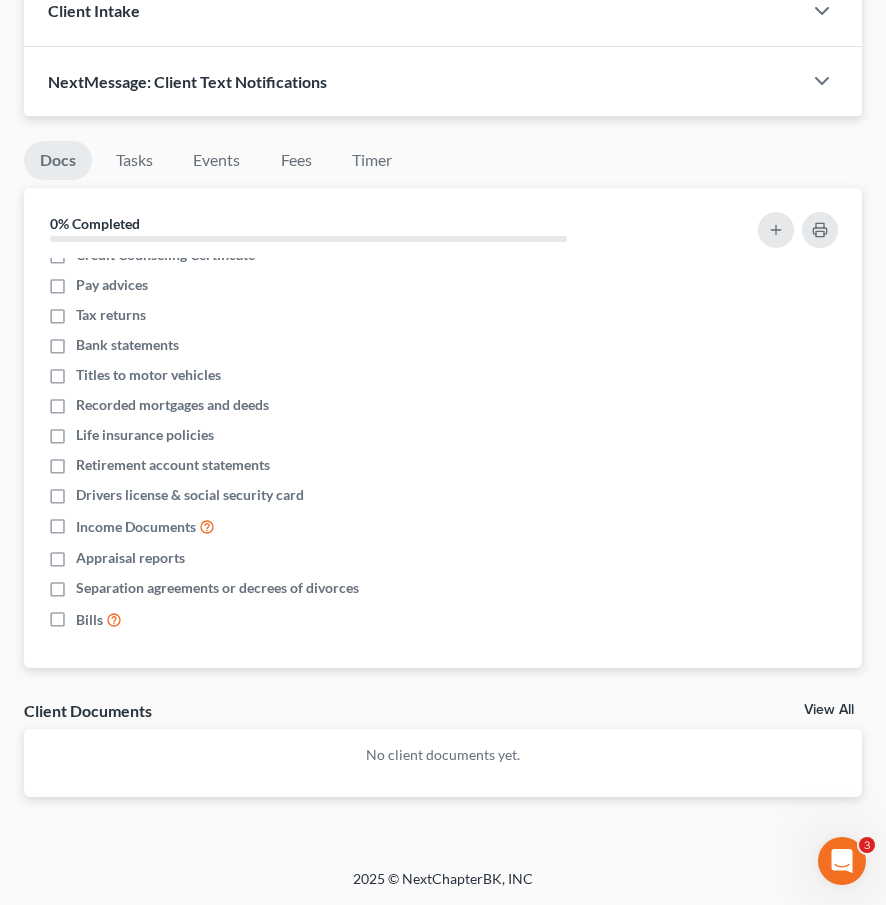 click on "Docs" at bounding box center [58, 160] 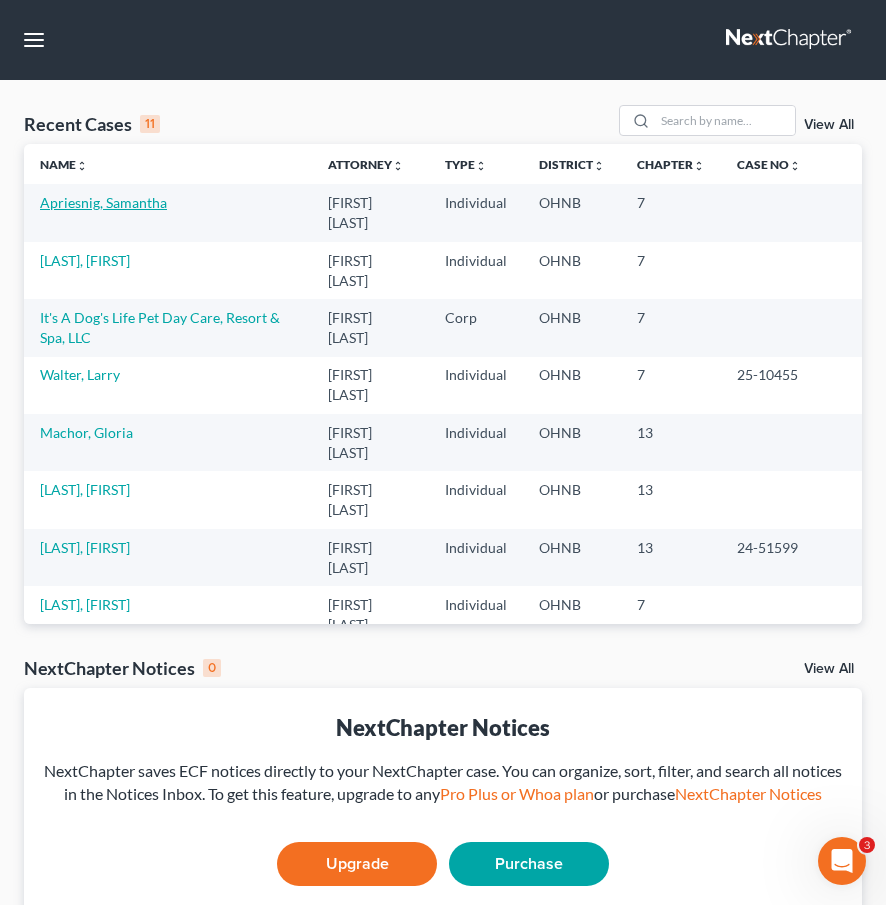 click on "Apriesnig, Samantha" at bounding box center [103, 202] 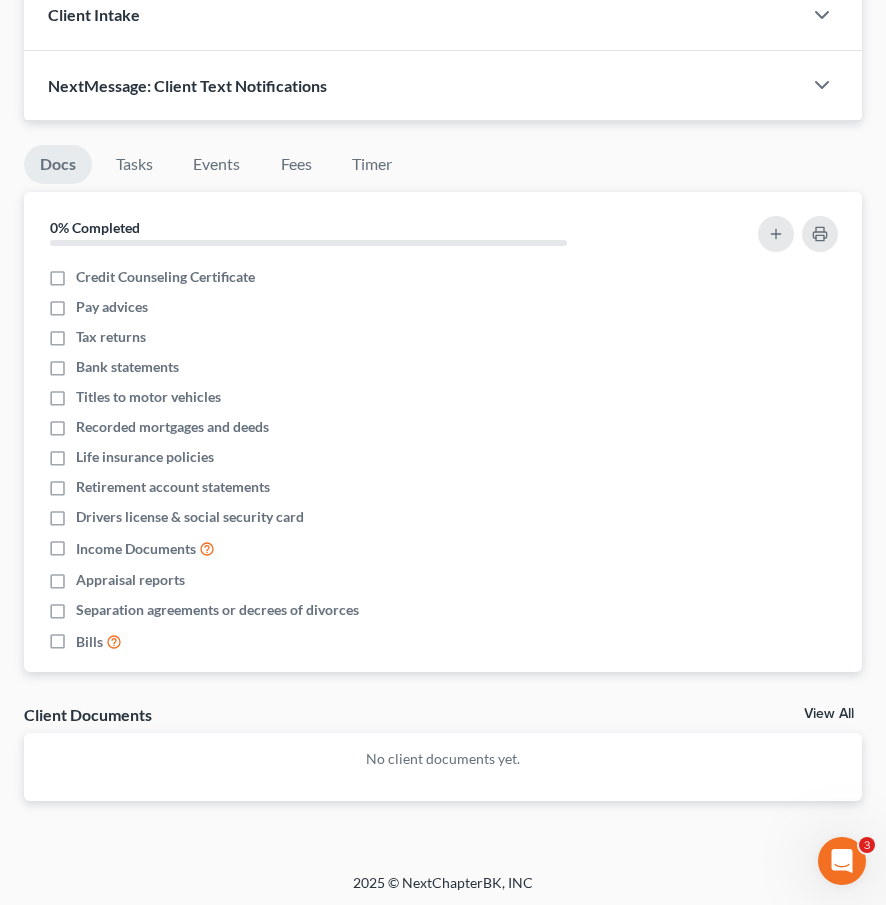 scroll, scrollTop: 726, scrollLeft: 0, axis: vertical 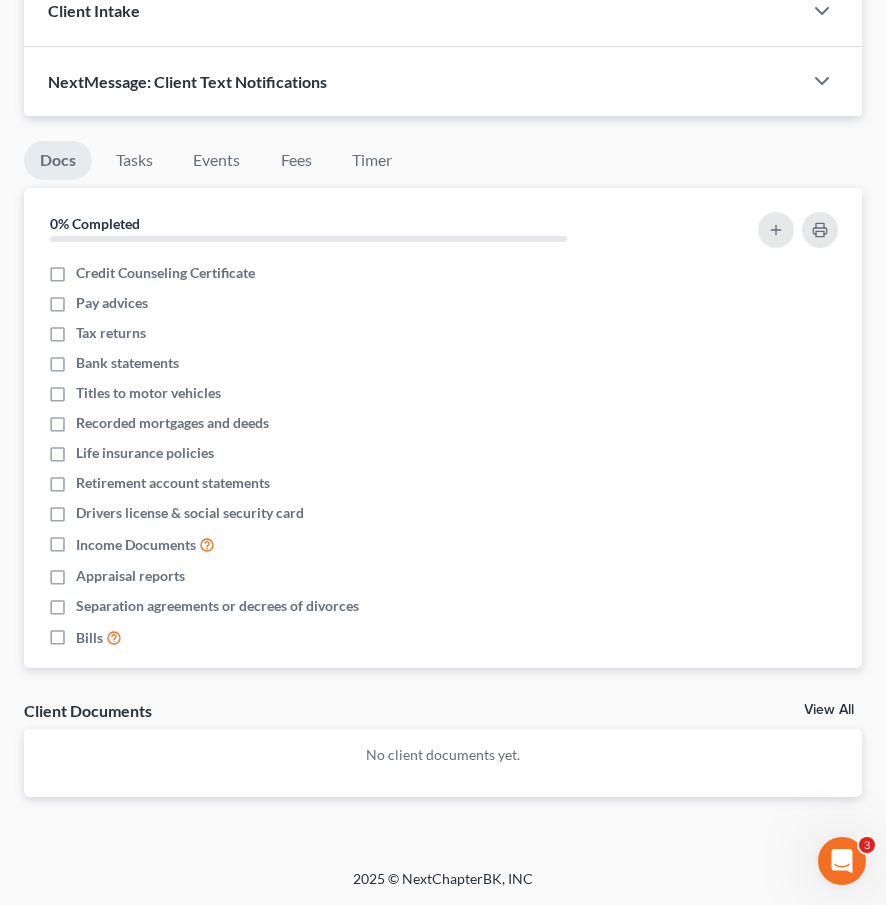 click on "View All" at bounding box center (829, 710) 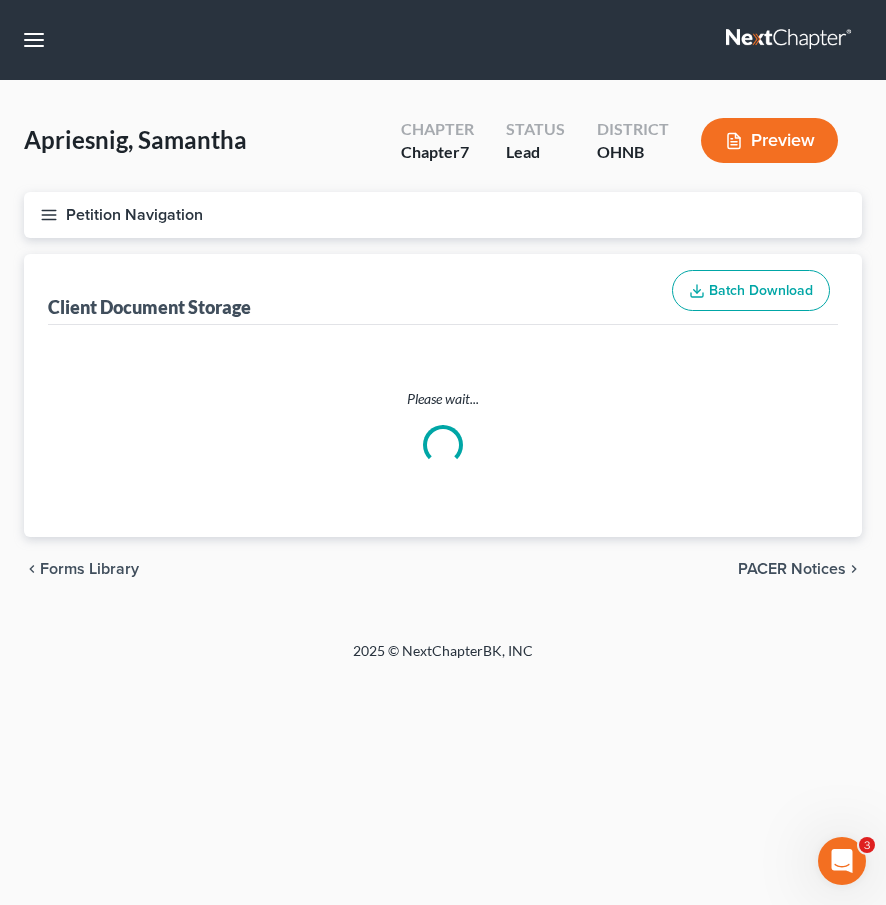 scroll, scrollTop: 0, scrollLeft: 0, axis: both 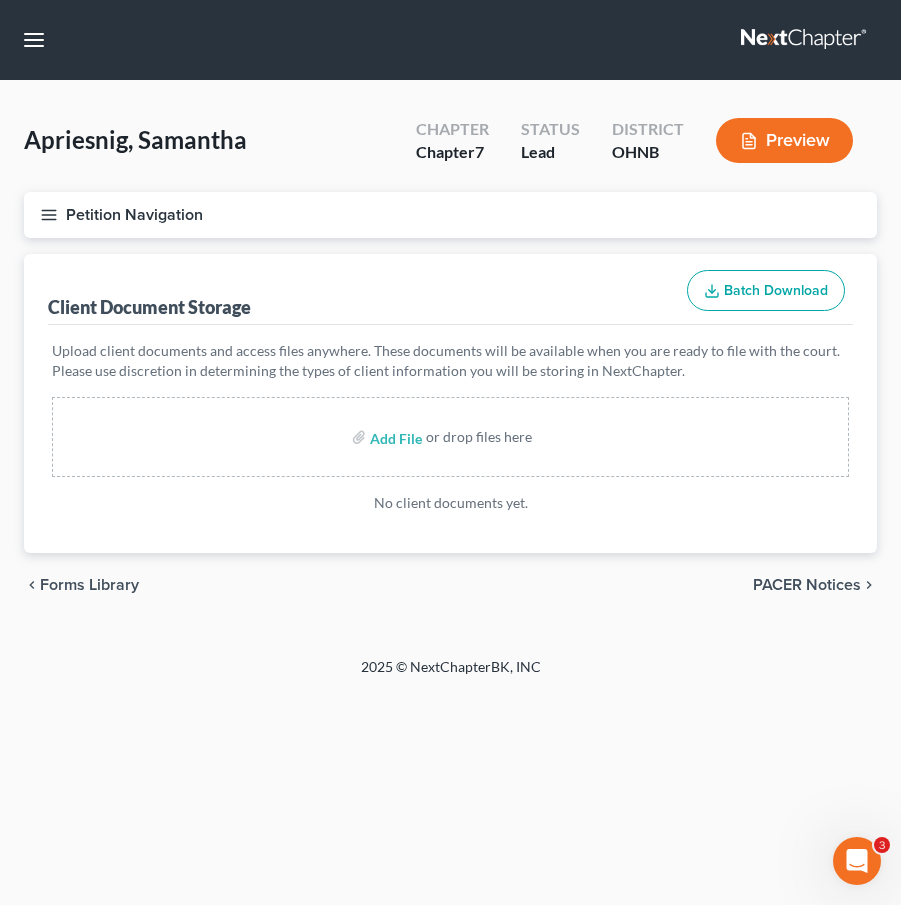 click on "Petition Navigation" at bounding box center (450, 215) 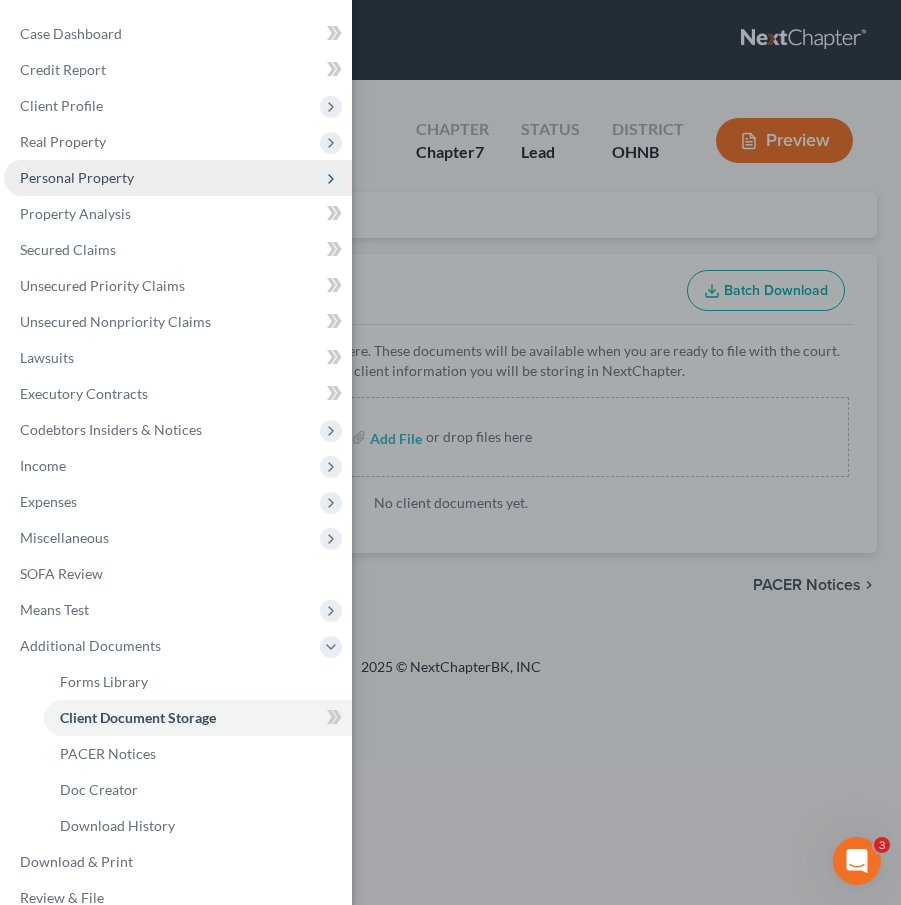 click on "Personal Property" at bounding box center (77, 177) 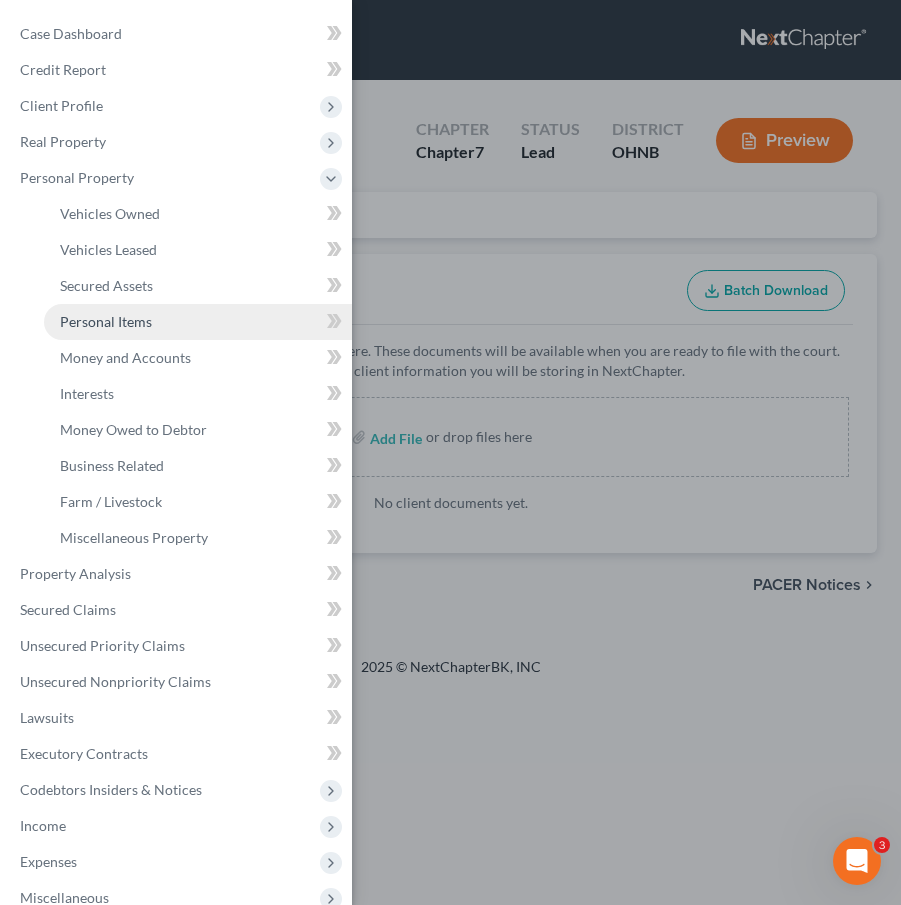 click on "Personal Items" at bounding box center (106, 321) 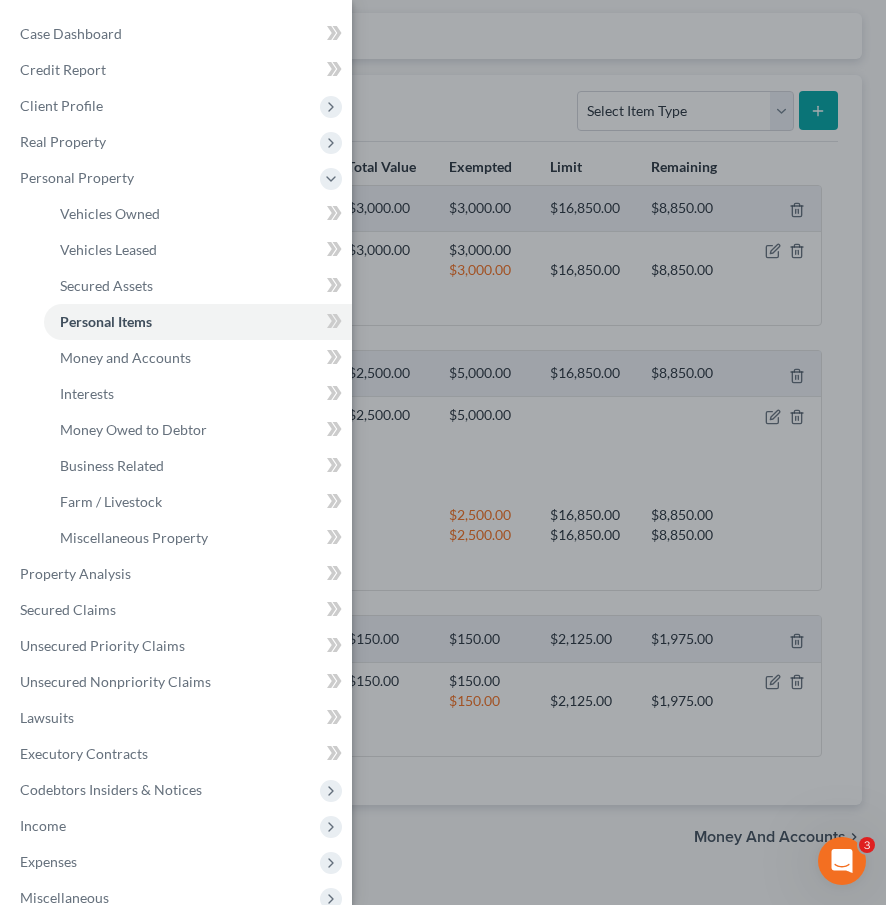 scroll, scrollTop: 219, scrollLeft: 0, axis: vertical 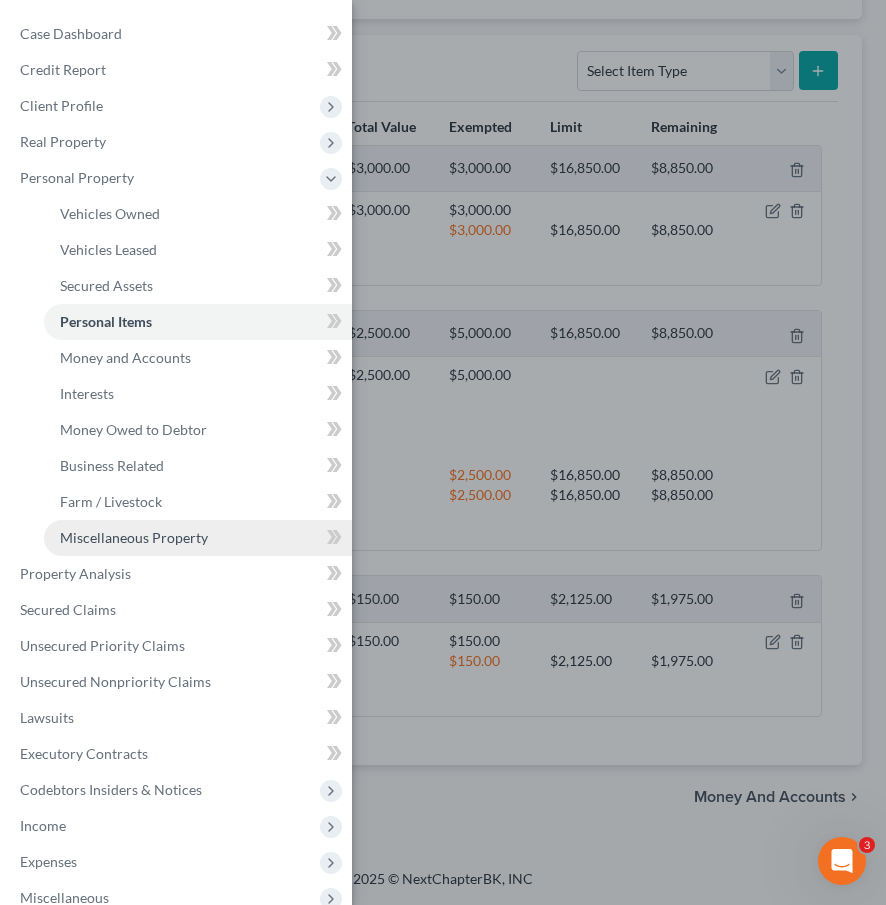 click on "Miscellaneous Property" at bounding box center (134, 537) 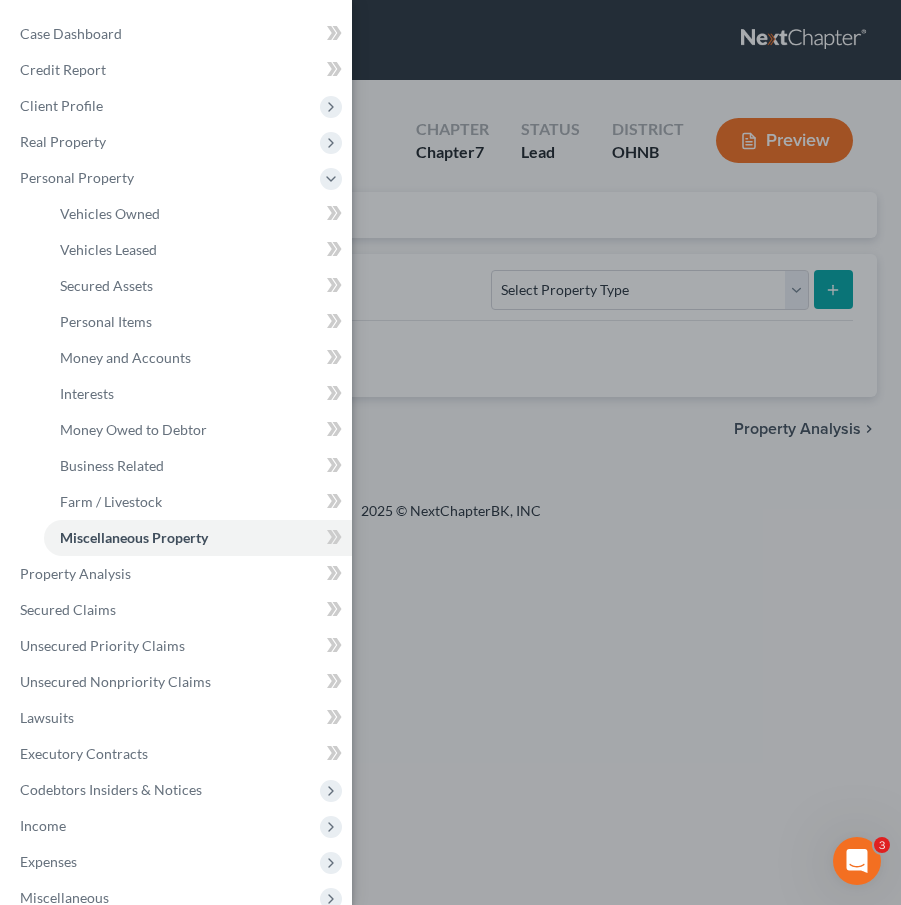 click on "Case Dashboard
Payments
Invoices
Payments
Payments
Credit Report
Client Profile" at bounding box center [450, 452] 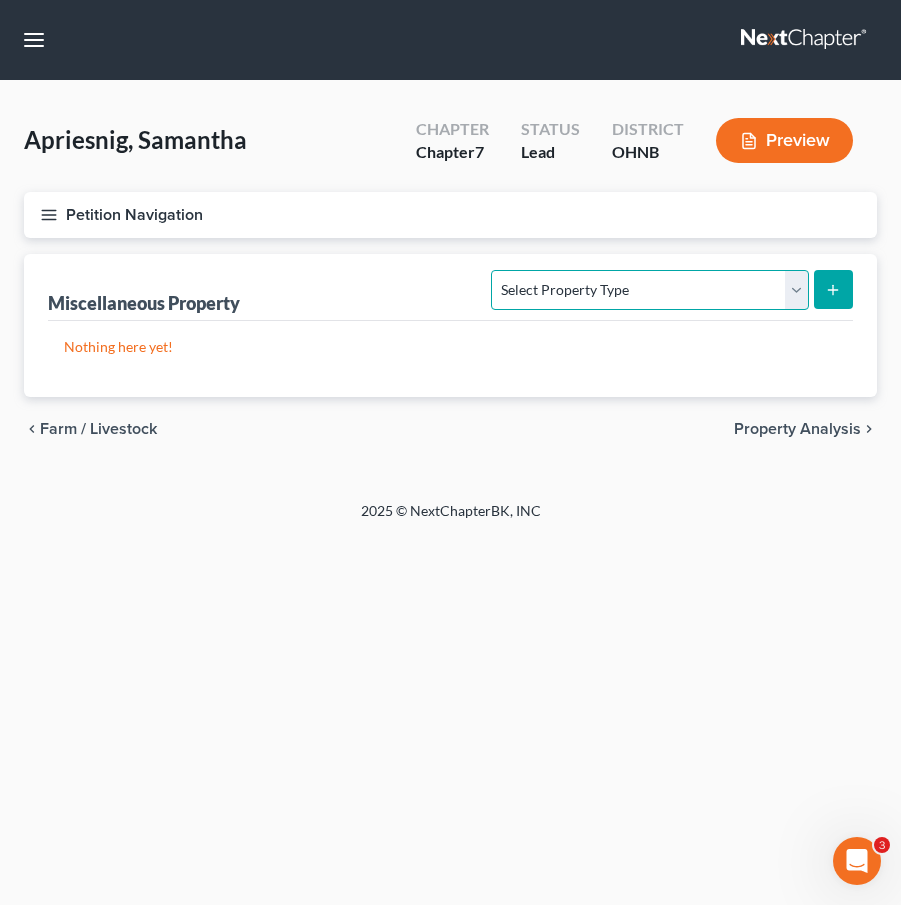 click on "Select Property Type Assigned for Creditor Benefit Within 1 Year Holding for Another Not Yet Listed Stored Within 1 Year Transferred" at bounding box center [649, 290] 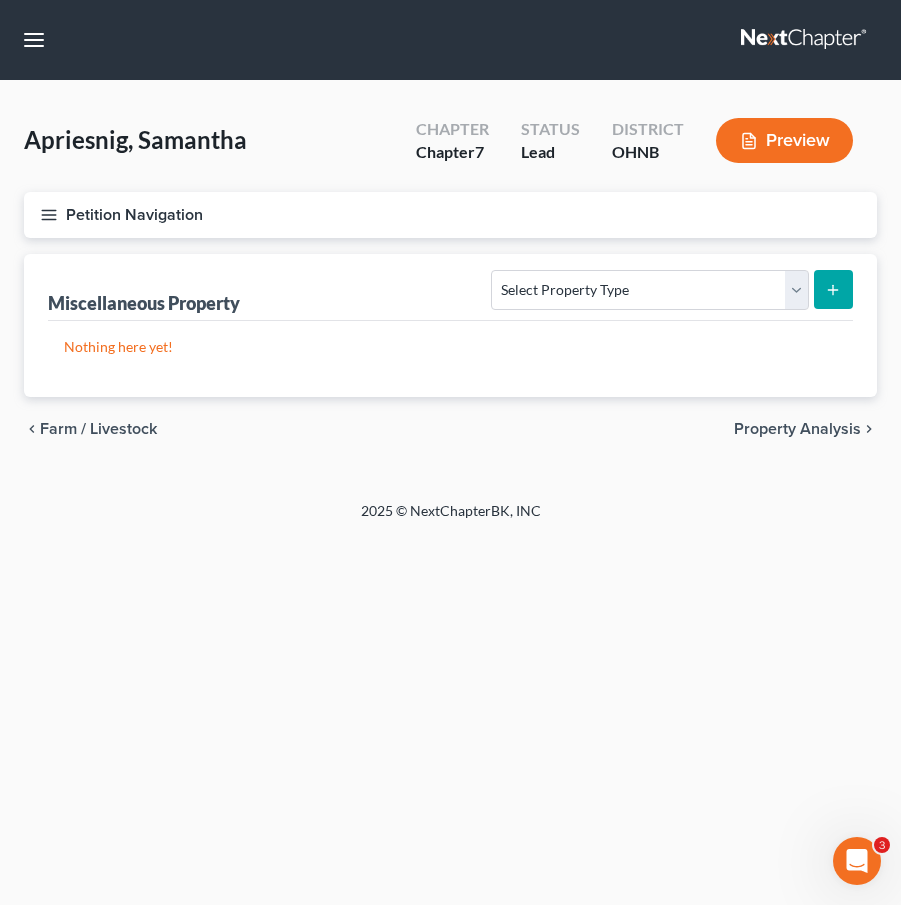 click on "Petition Navigation" at bounding box center (450, 215) 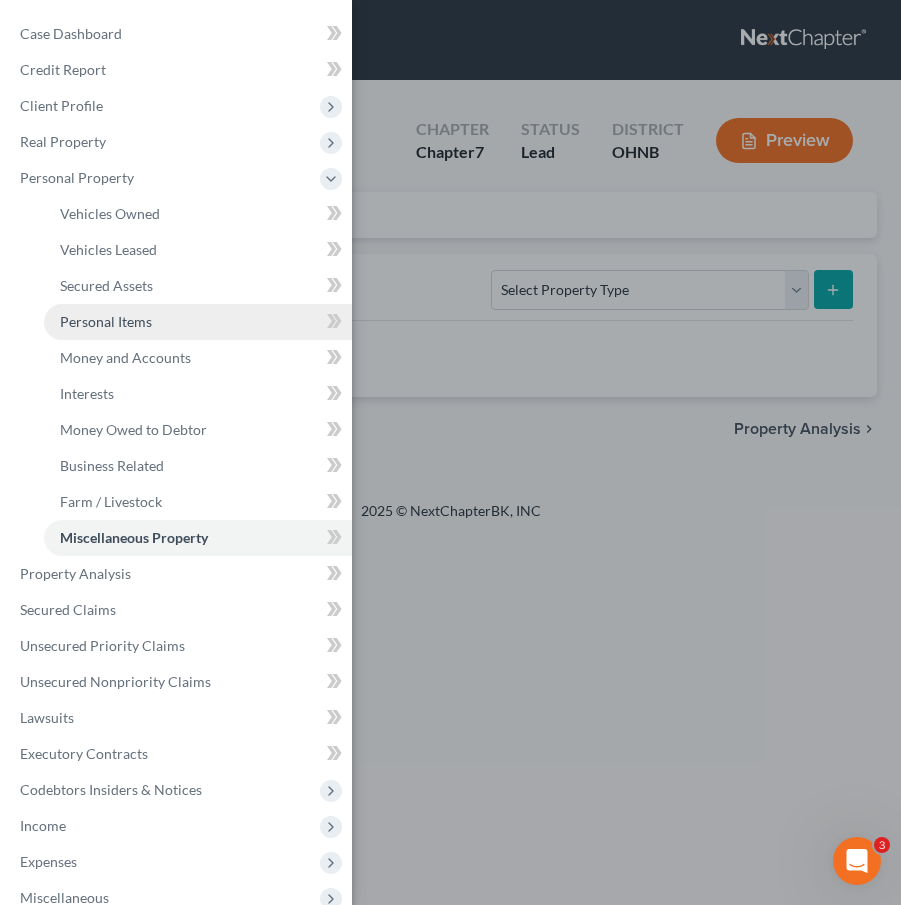 click on "Personal Items" at bounding box center (106, 321) 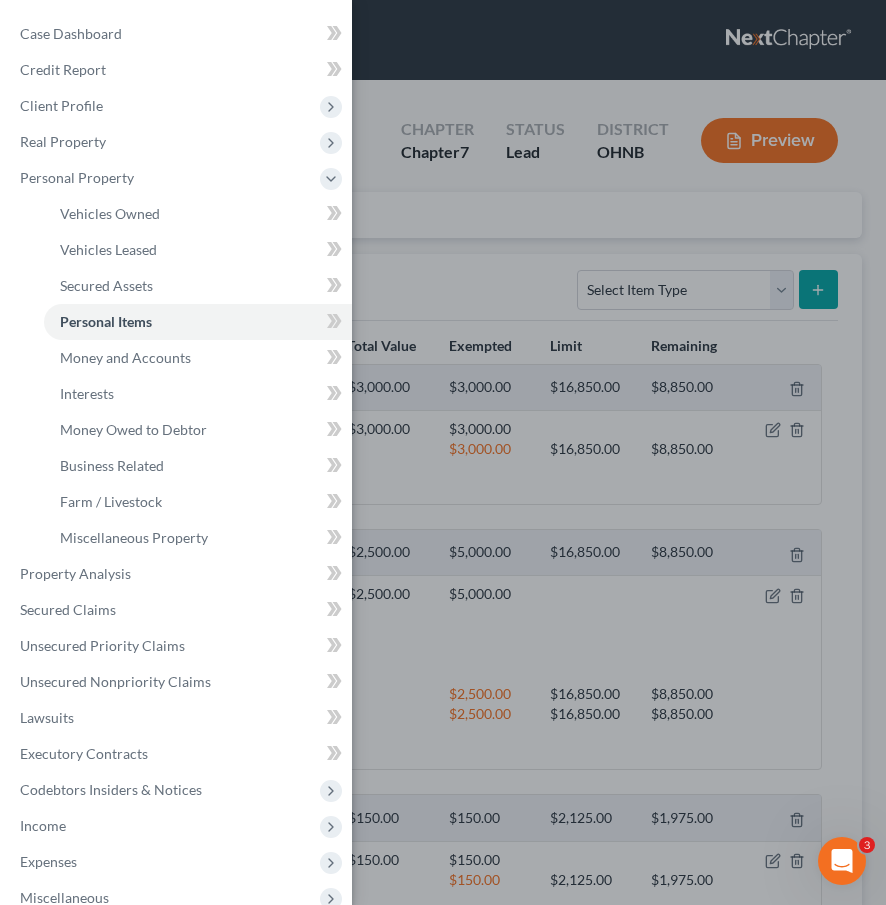 click on "Case Dashboard
Payments
Invoices
Payments
Payments
Credit Report
Client Profile" at bounding box center (443, 452) 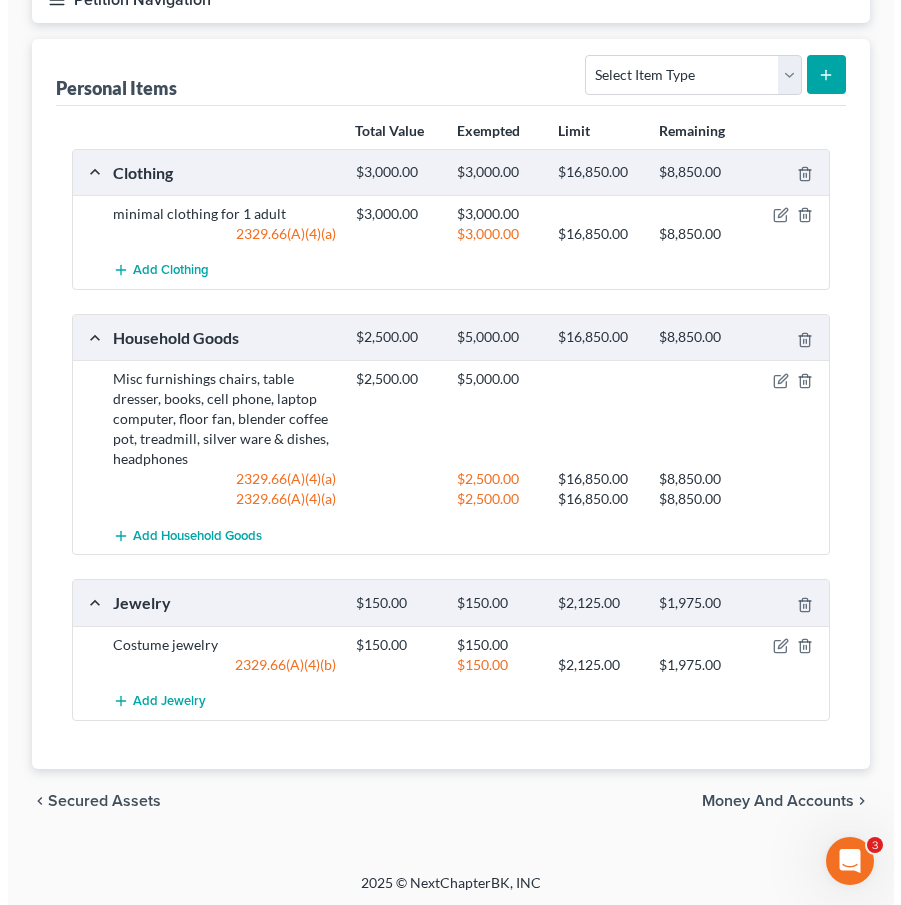 scroll, scrollTop: 219, scrollLeft: 0, axis: vertical 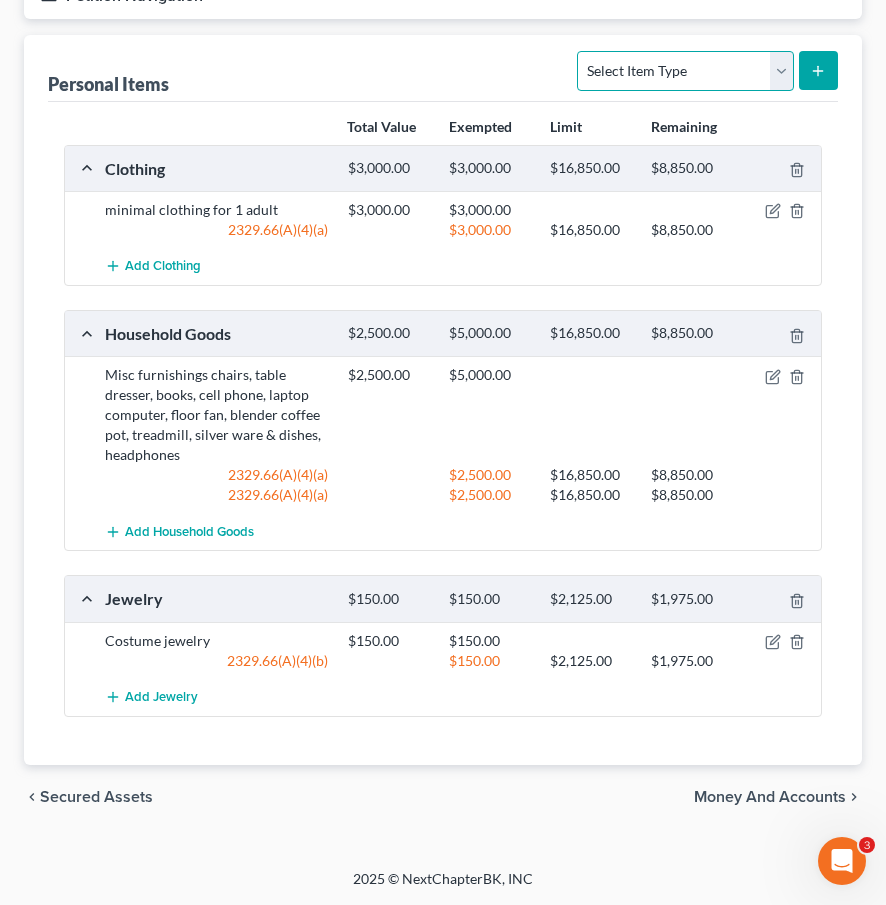 click on "Select Item Type Clothing Collectibles Of Value Electronics Firearms Household Goods Jewelry Other Pet(s) Sports & Hobby Equipment" at bounding box center [685, 71] 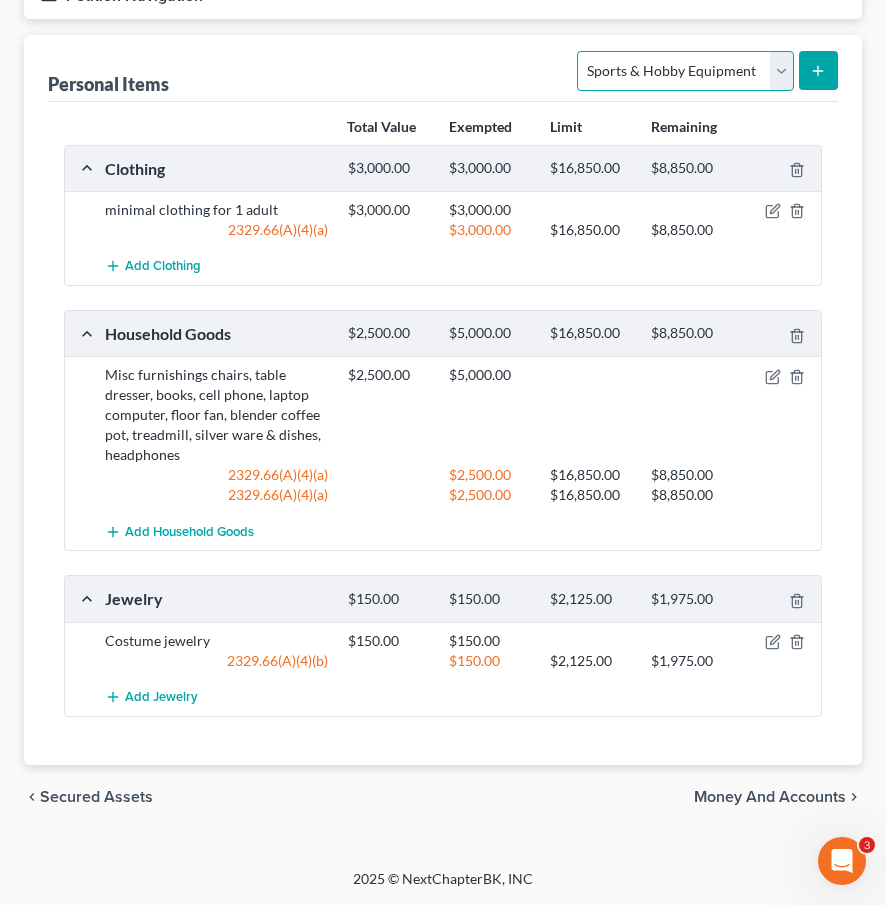 click on "Select Item Type Clothing Collectibles Of Value Electronics Firearms Household Goods Jewelry Other Pet(s) Sports & Hobby Equipment" at bounding box center (685, 71) 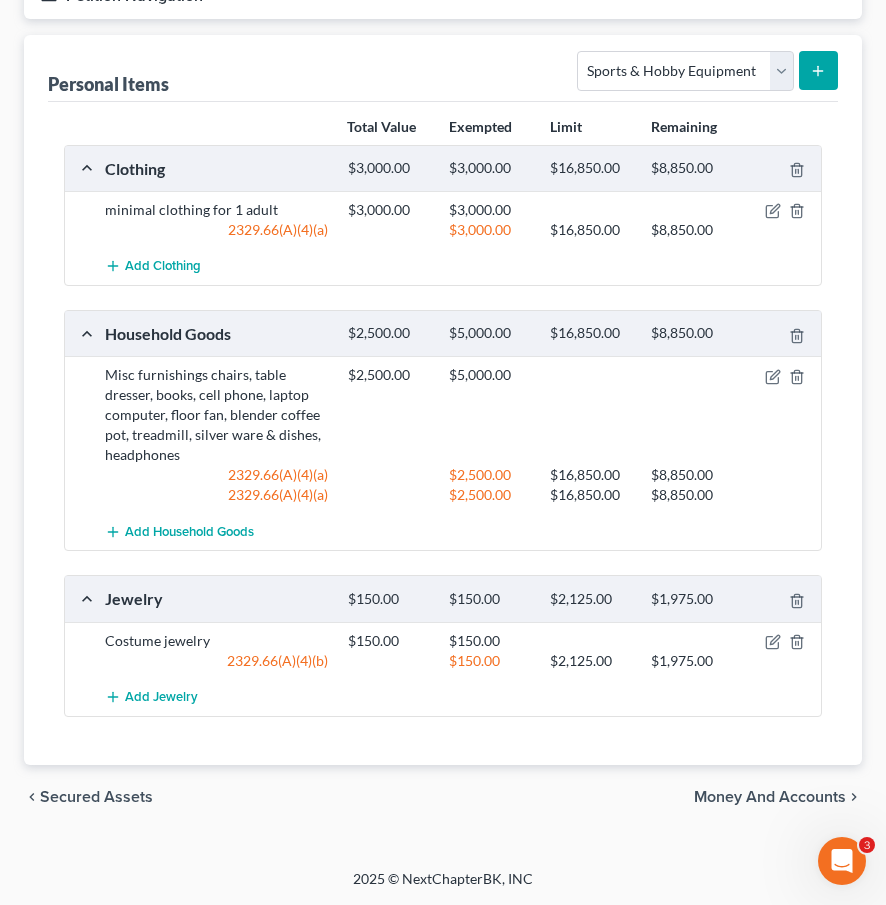 click 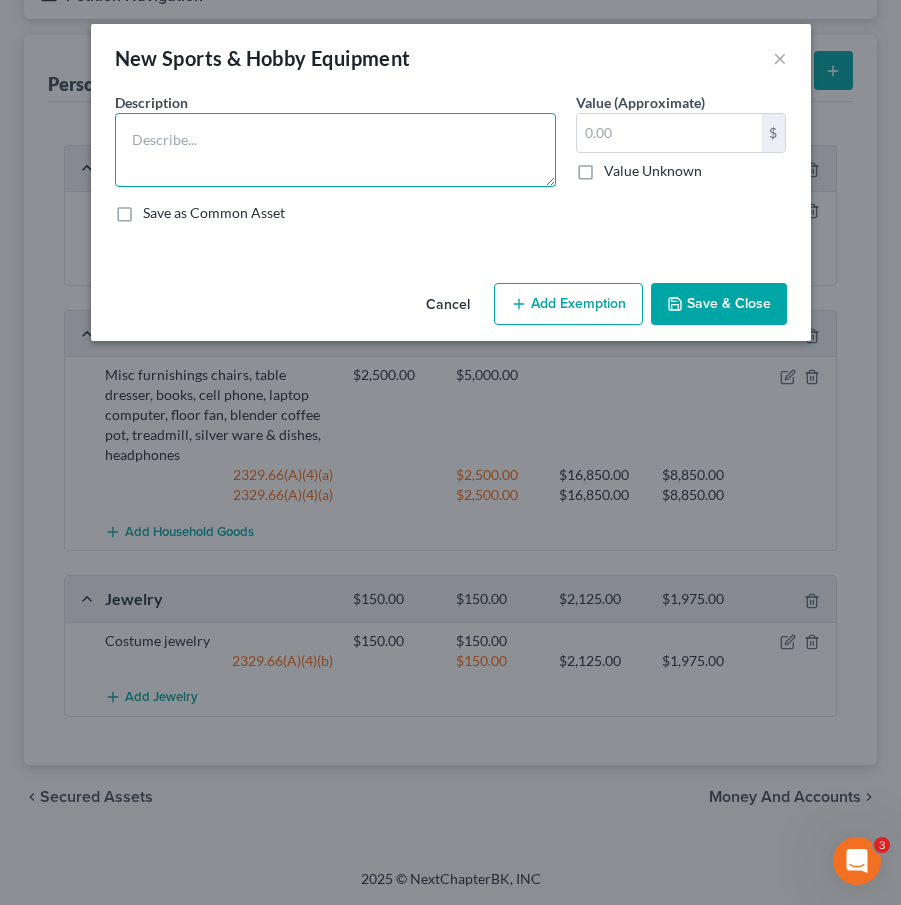 click at bounding box center [335, 150] 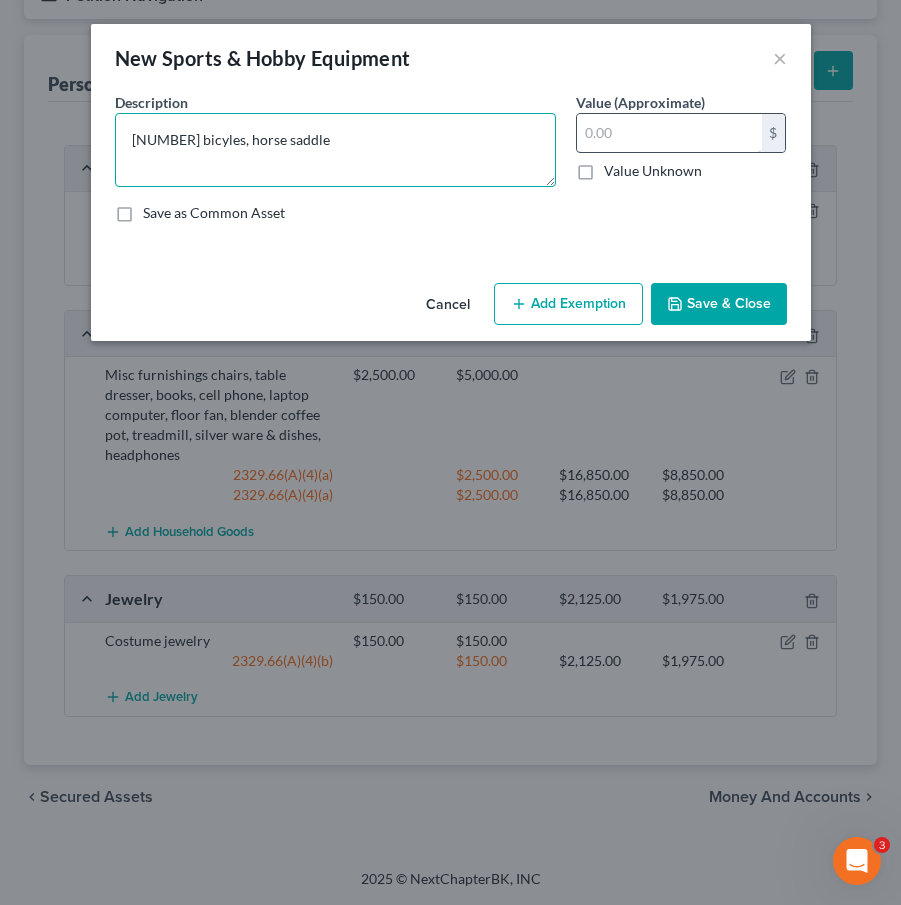 type on "2 bicyles, horse saddle" 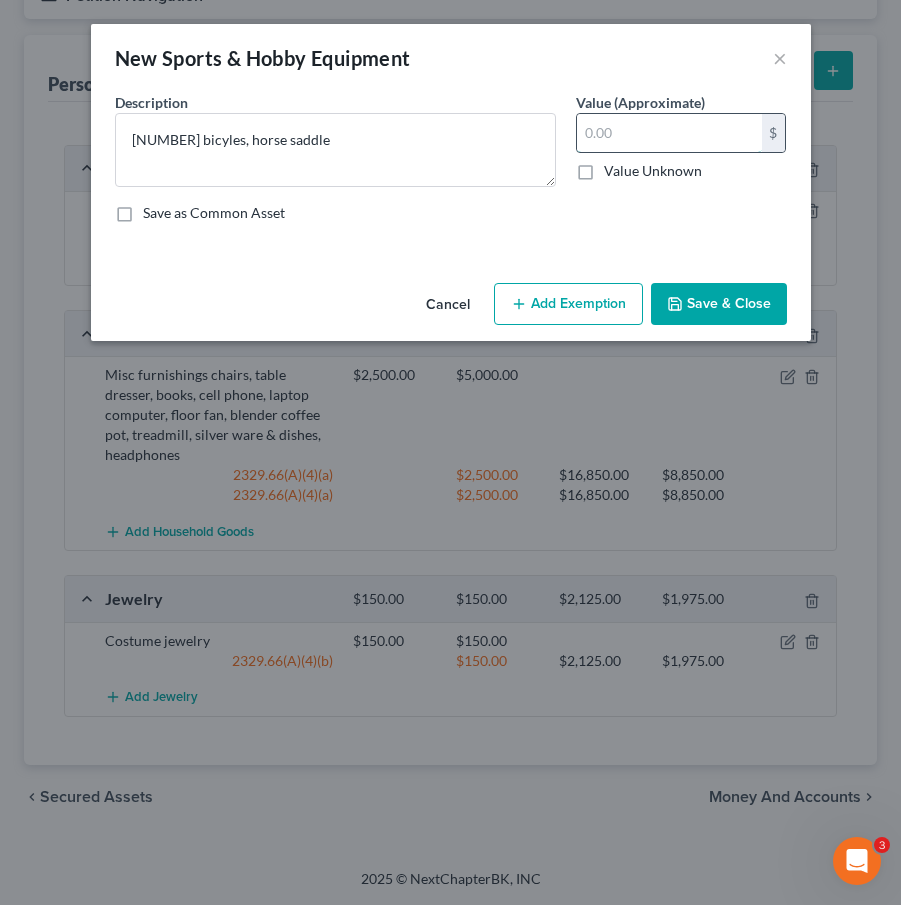 click at bounding box center [669, 133] 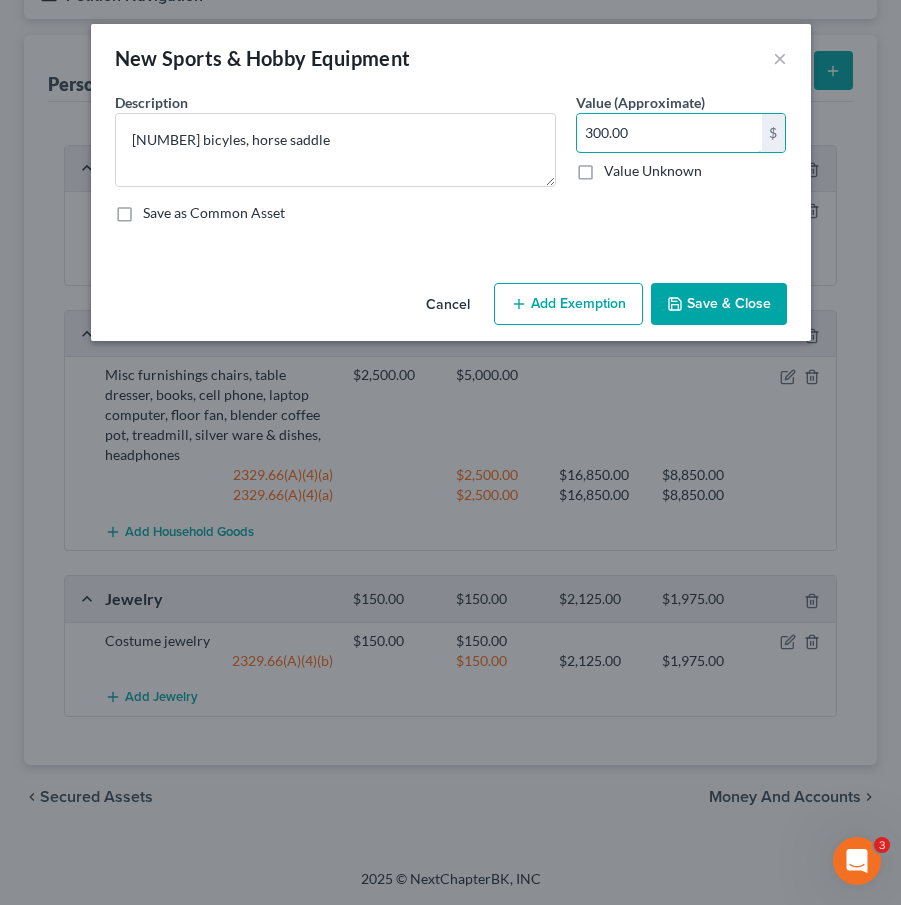 type on "300.00" 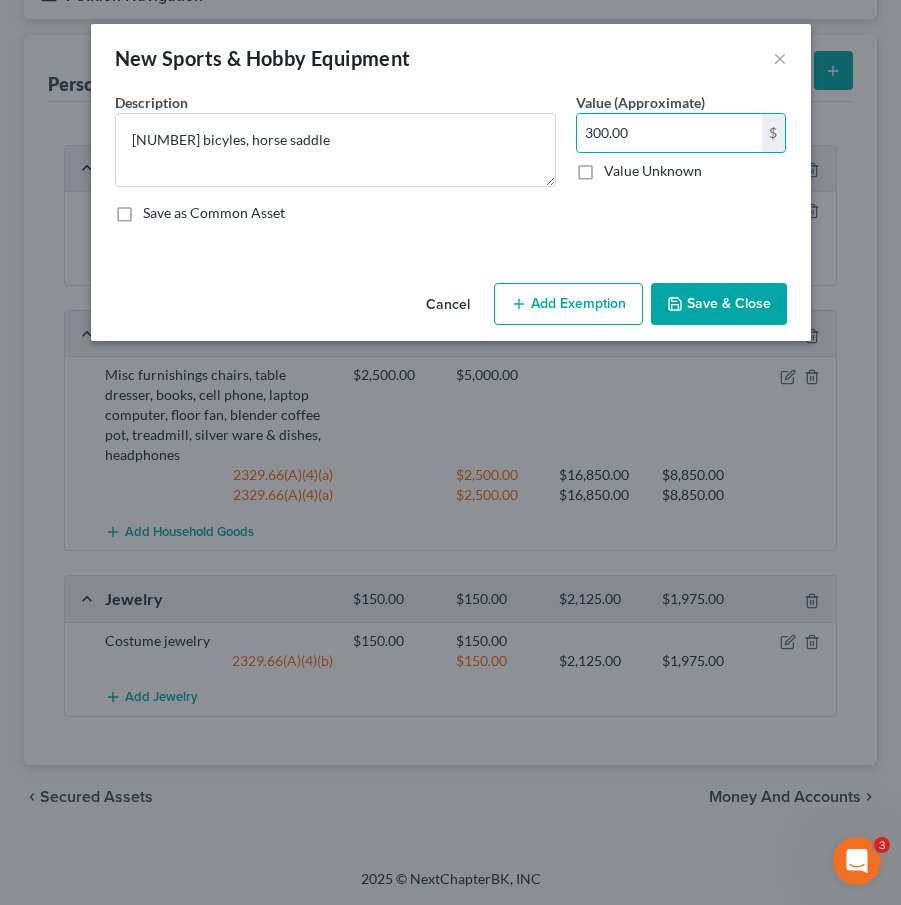 click on "Add Exemption" at bounding box center [568, 304] 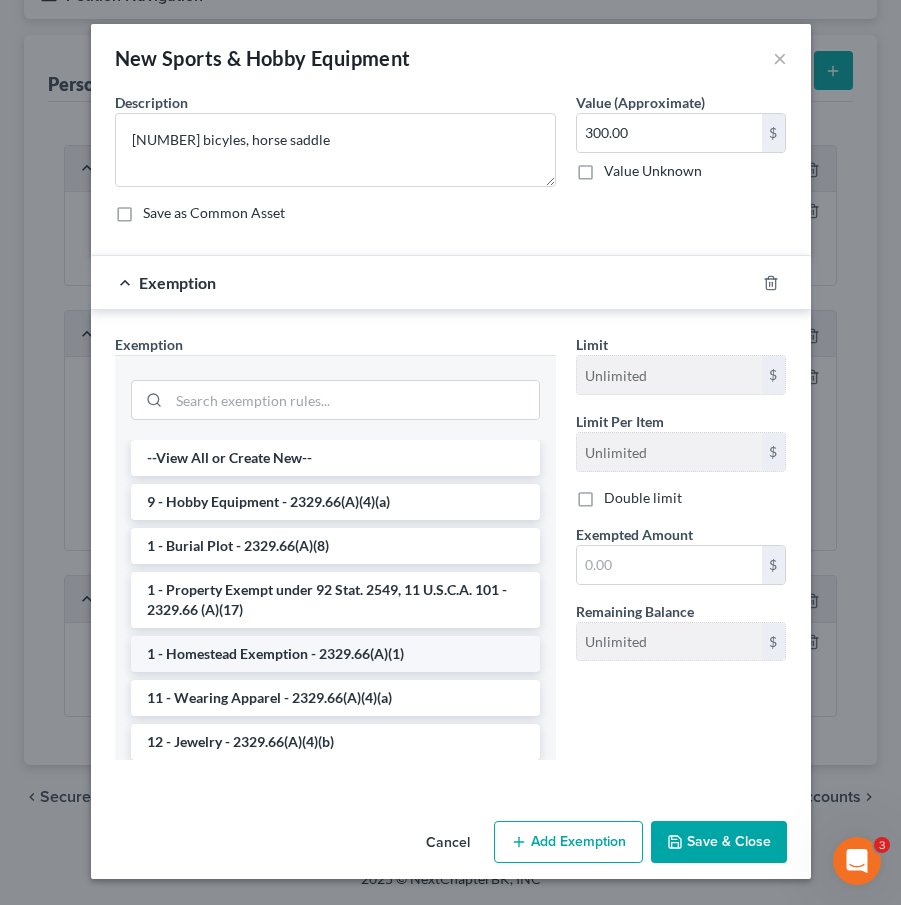 click on "1 - Homestead Exemption  - 2329.66(A)(1)" at bounding box center (335, 654) 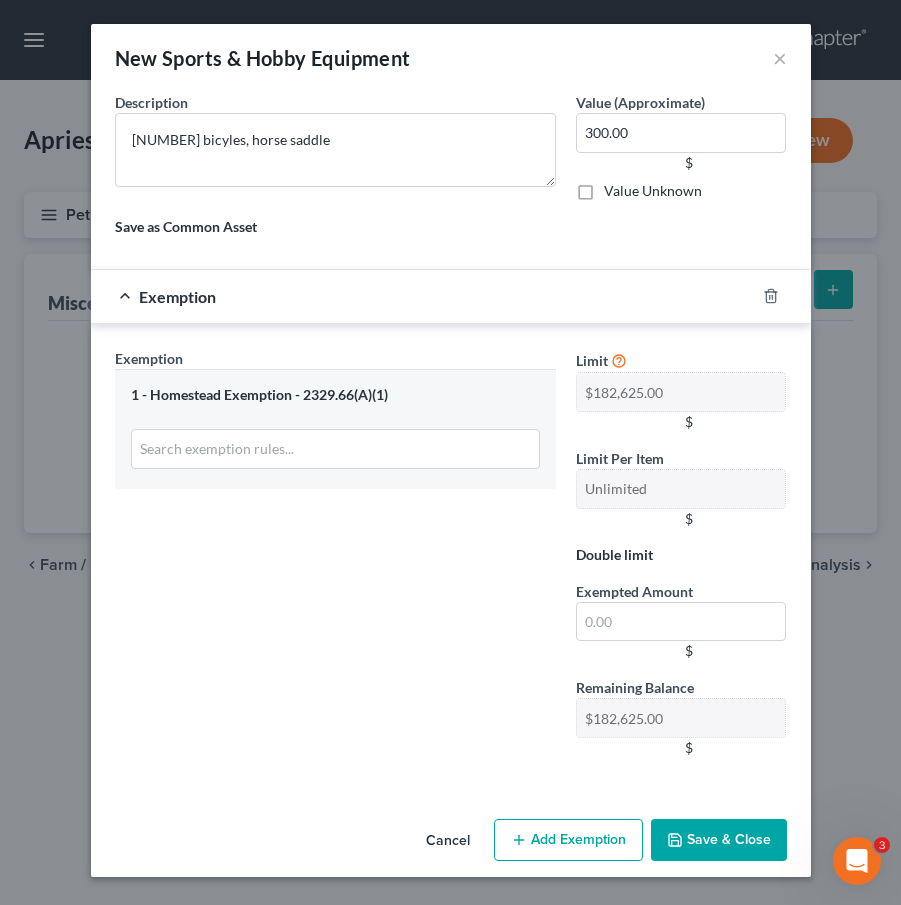 scroll, scrollTop: 0, scrollLeft: 0, axis: both 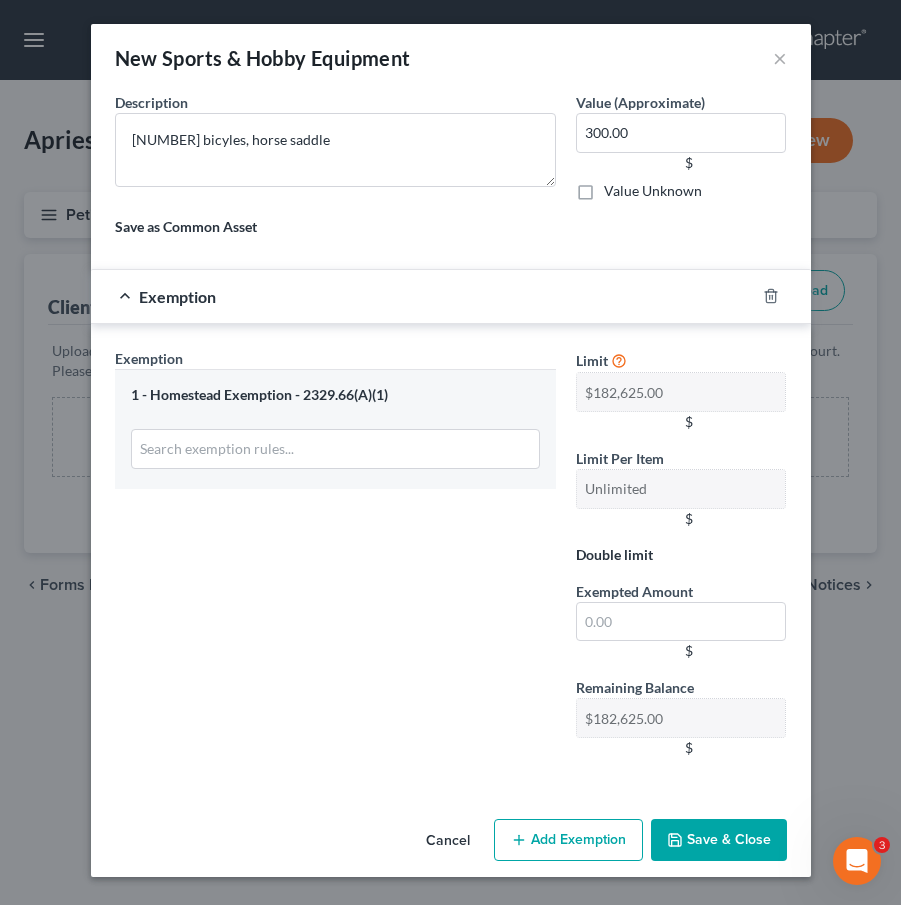 drag, startPoint x: 892, startPoint y: 279, endPoint x: 798, endPoint y: 763, distance: 493.0436 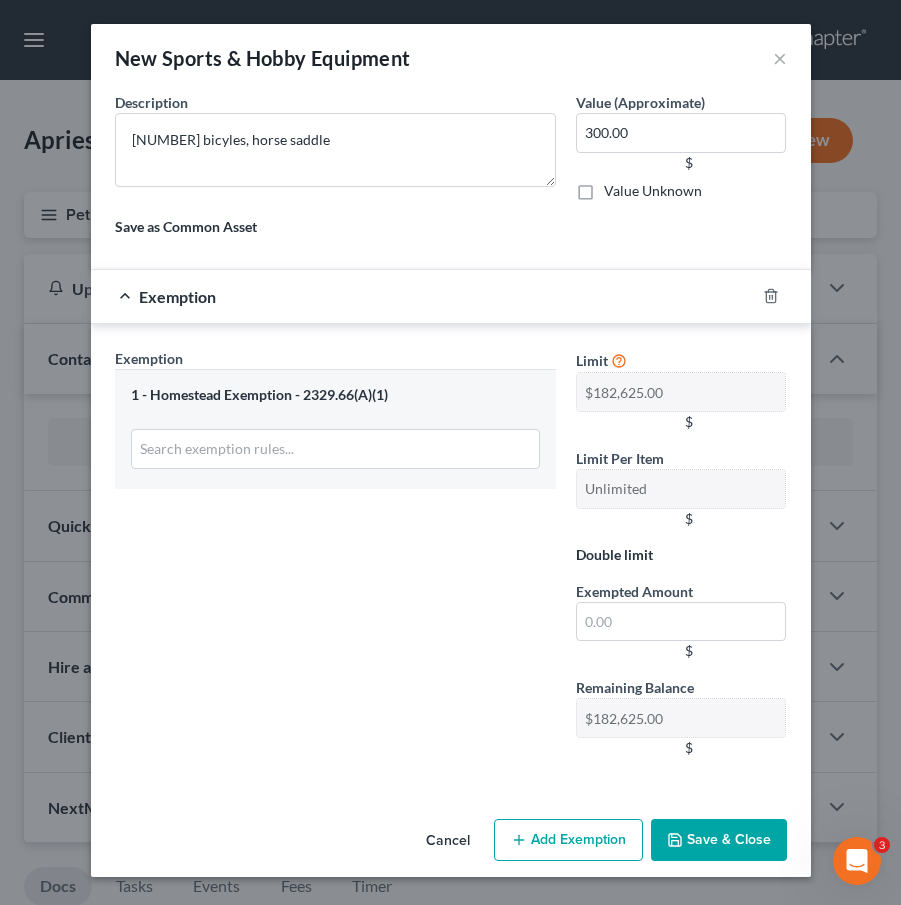 scroll, scrollTop: 726, scrollLeft: 0, axis: vertical 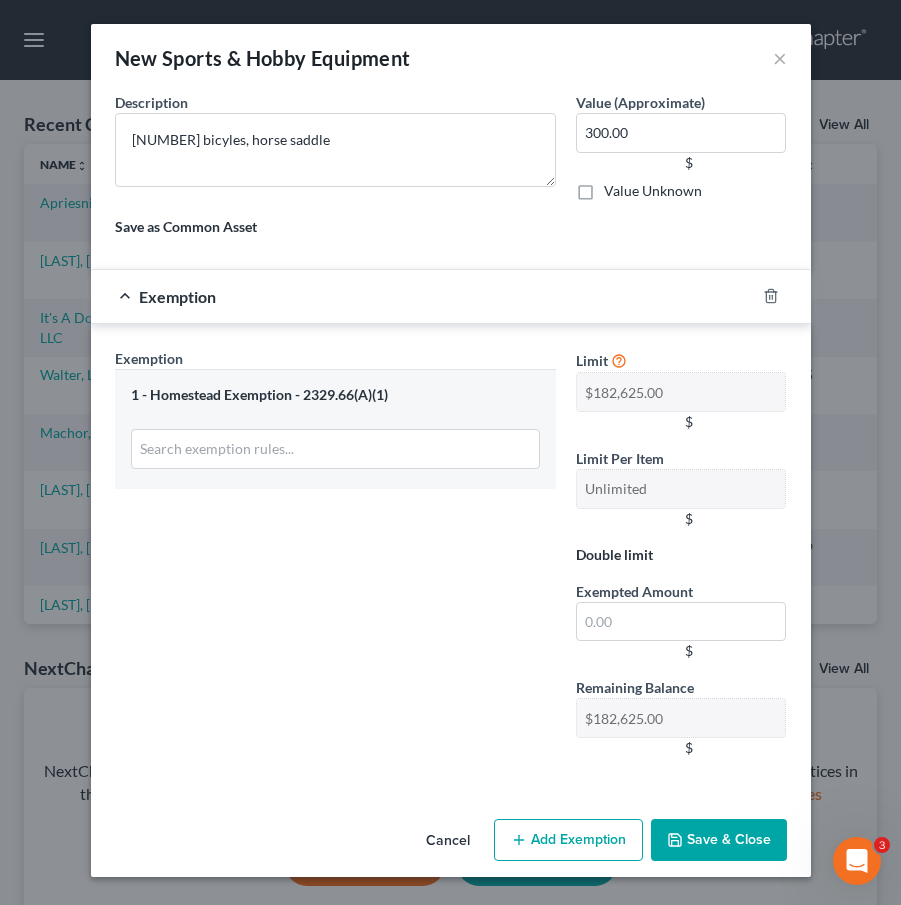click on "Exemption" at bounding box center [149, 358] 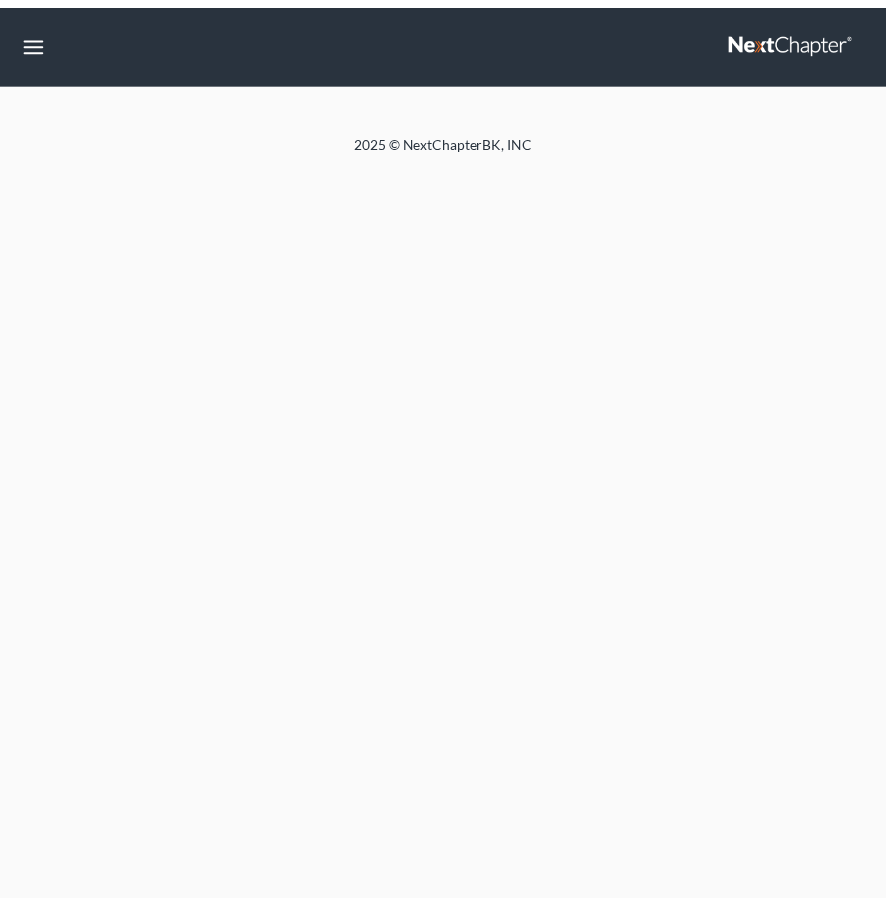 scroll, scrollTop: 0, scrollLeft: 0, axis: both 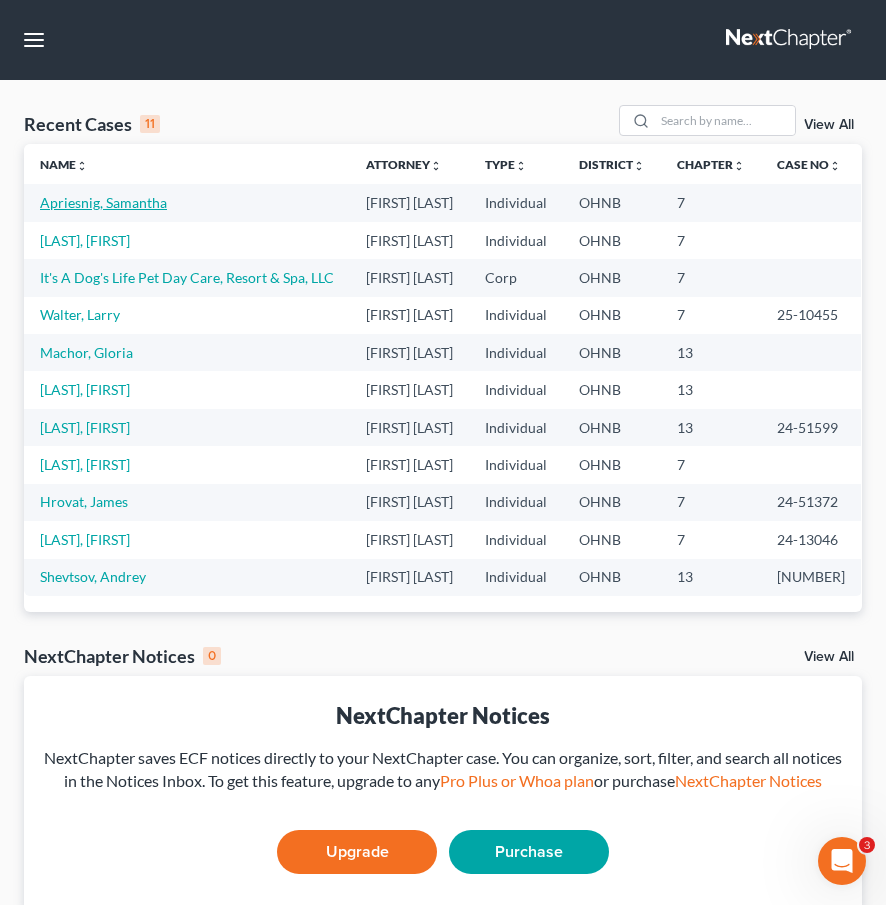 click on "Apriesnig, Samantha" at bounding box center [103, 202] 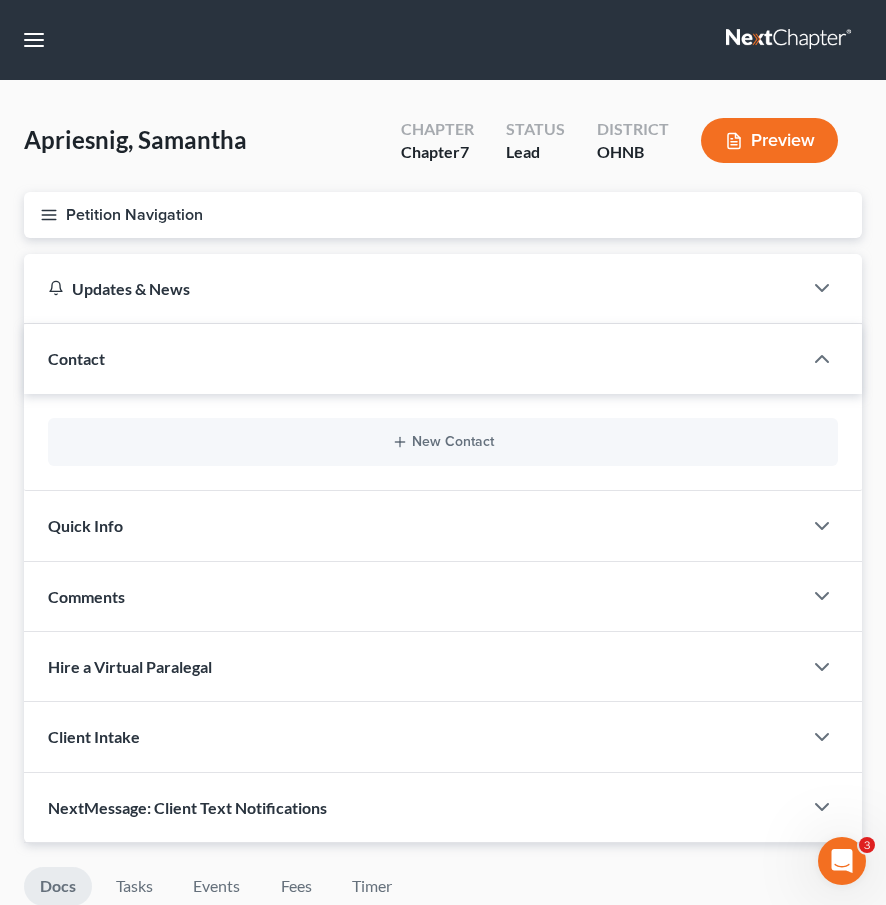 drag, startPoint x: 191, startPoint y: 672, endPoint x: 677, endPoint y: 622, distance: 488.56525 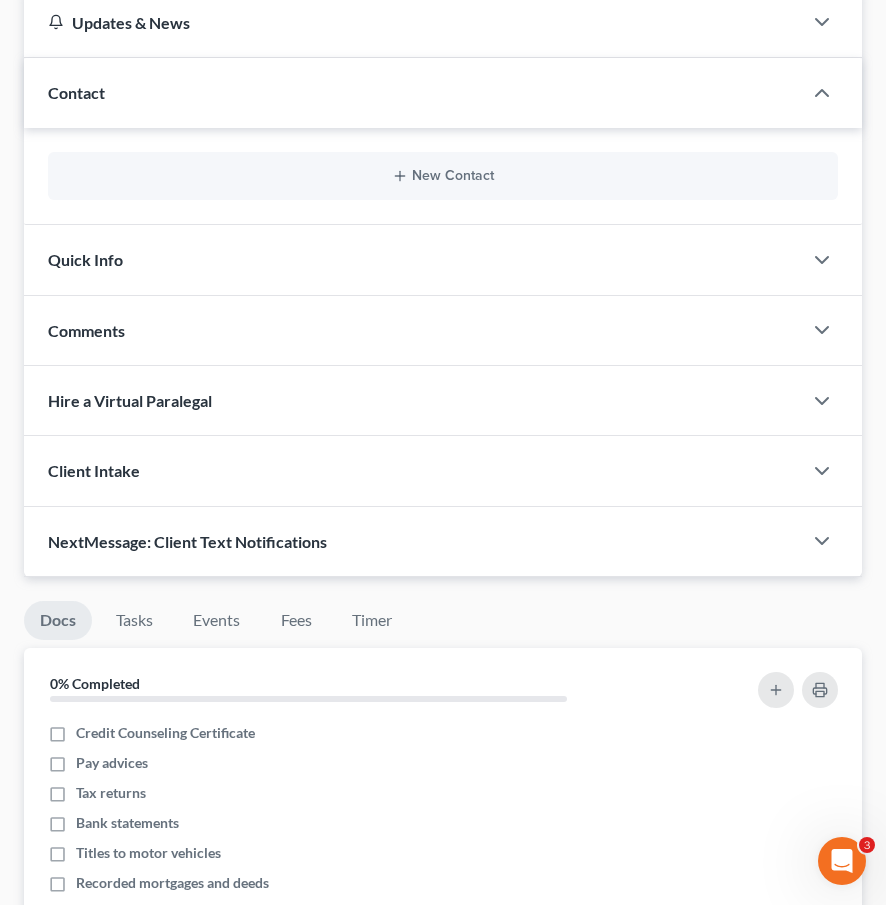 scroll, scrollTop: 291, scrollLeft: 0, axis: vertical 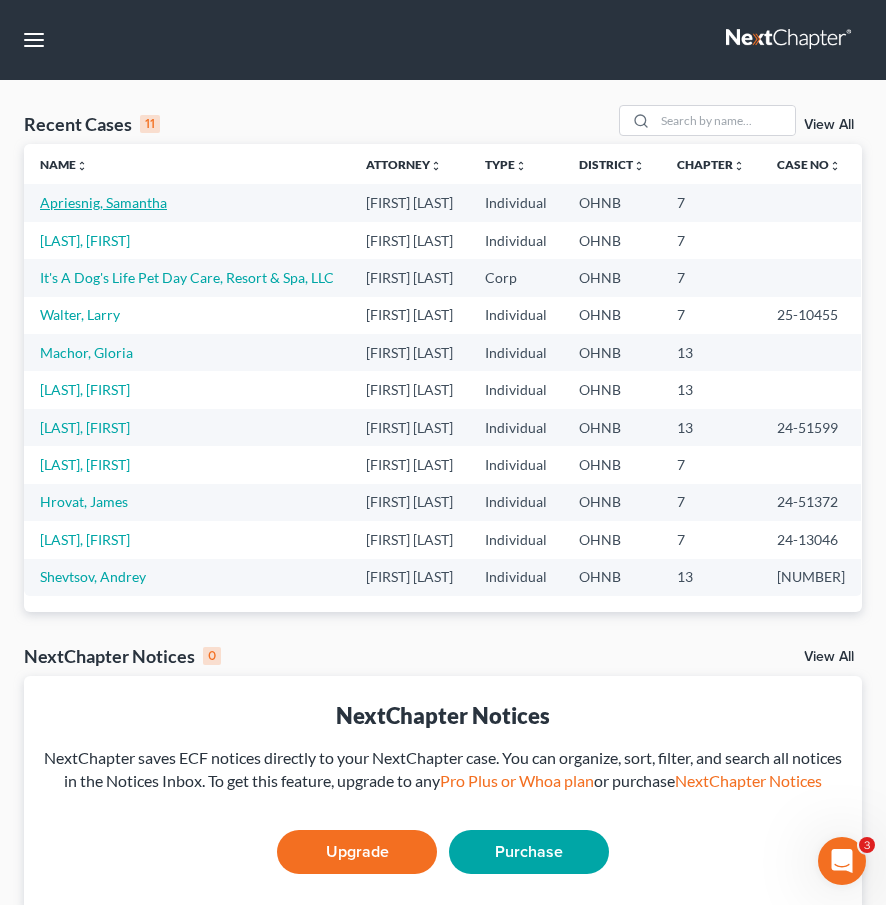 click on "Apriesnig, Samantha" at bounding box center (103, 202) 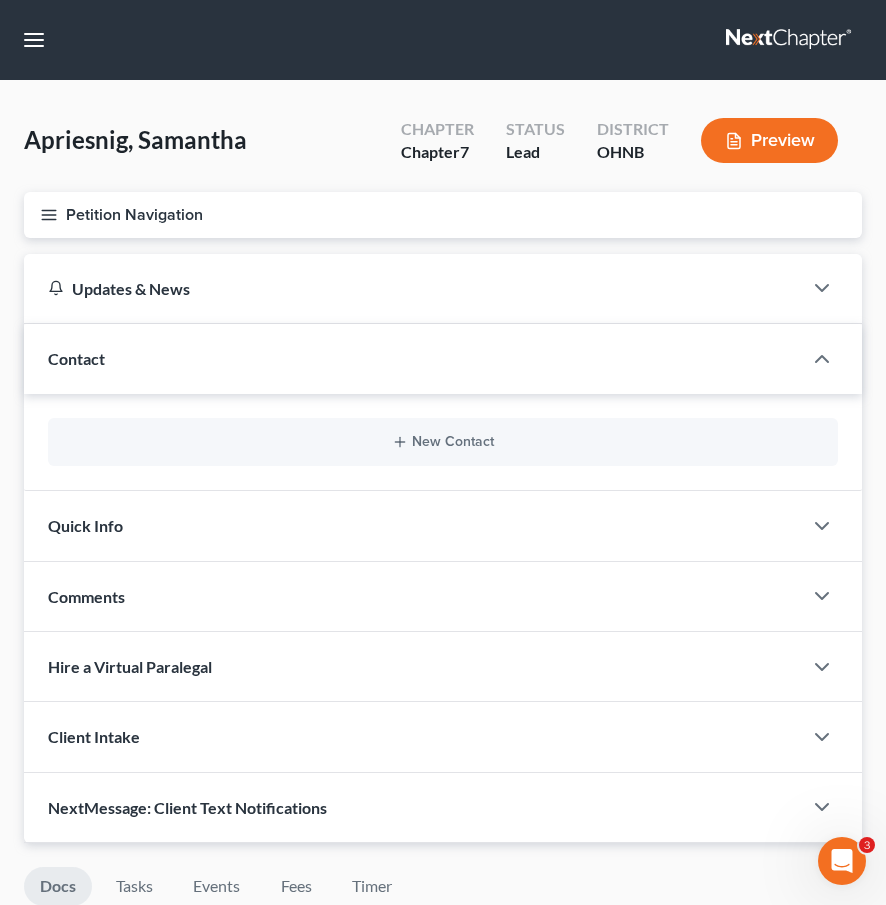drag, startPoint x: 112, startPoint y: 205, endPoint x: 88, endPoint y: 209, distance: 24.33105 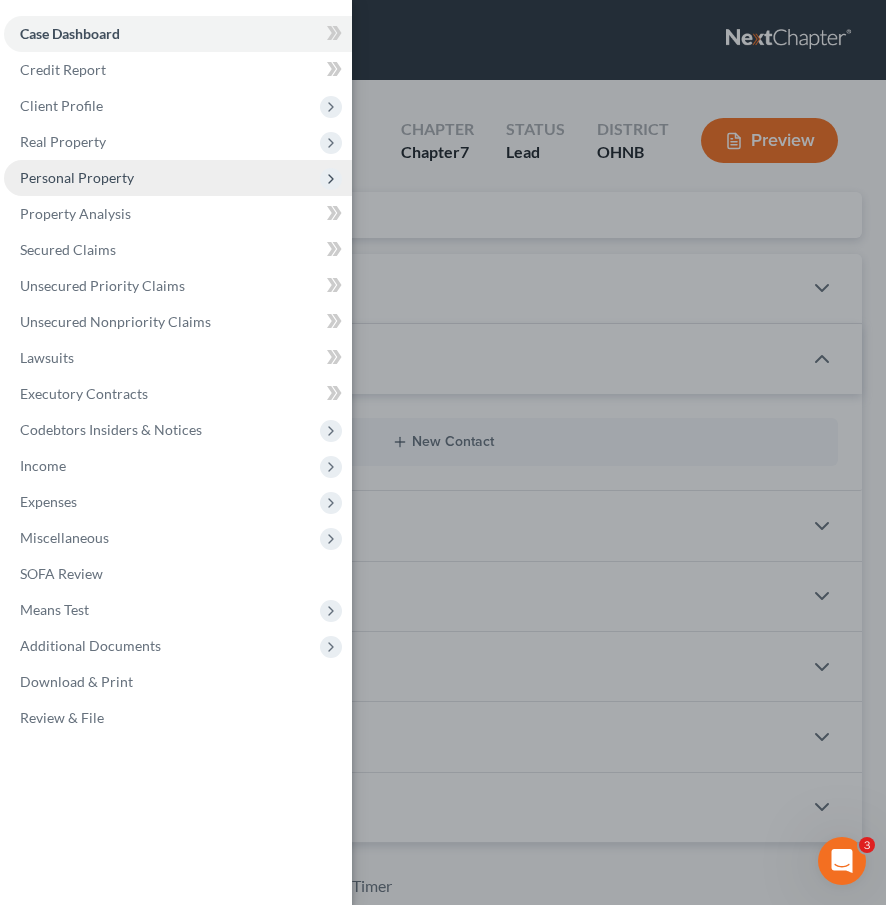 click on "Personal Property" at bounding box center (77, 177) 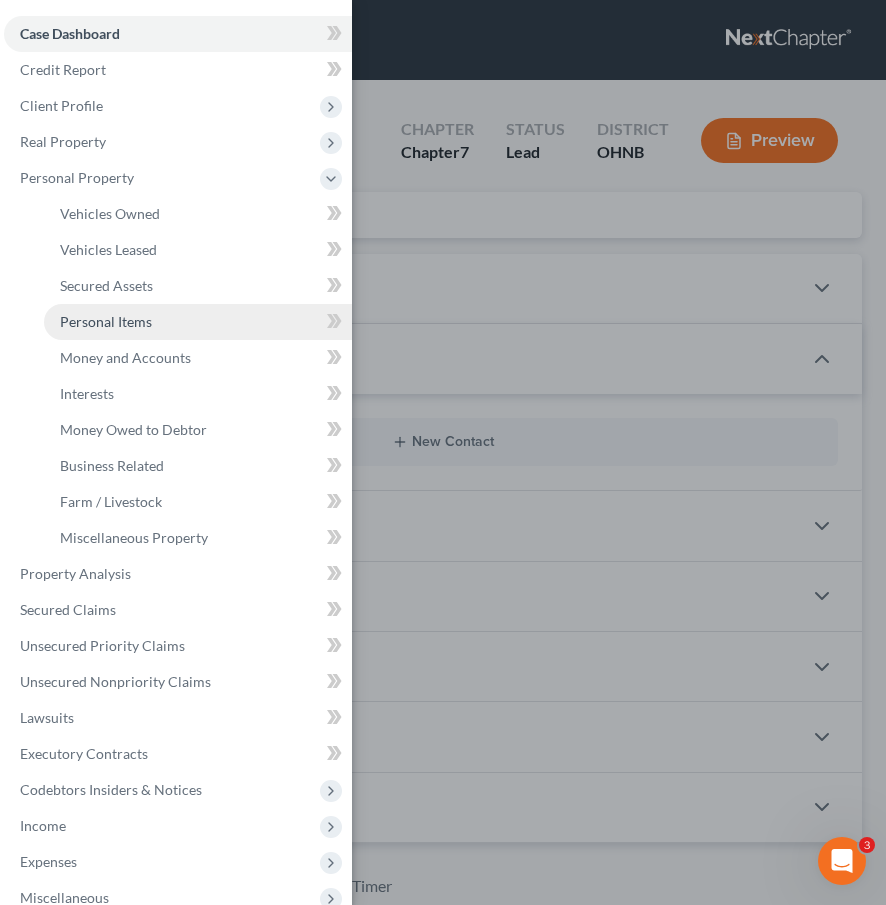click on "Personal Items" at bounding box center [198, 322] 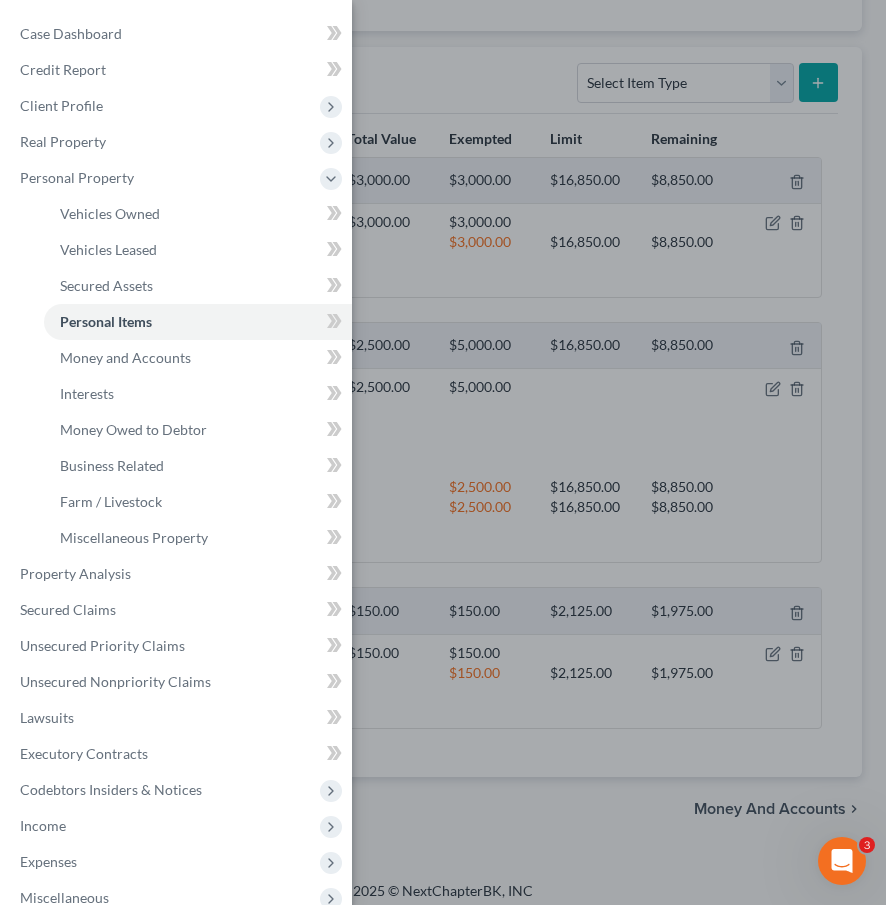 scroll, scrollTop: 219, scrollLeft: 0, axis: vertical 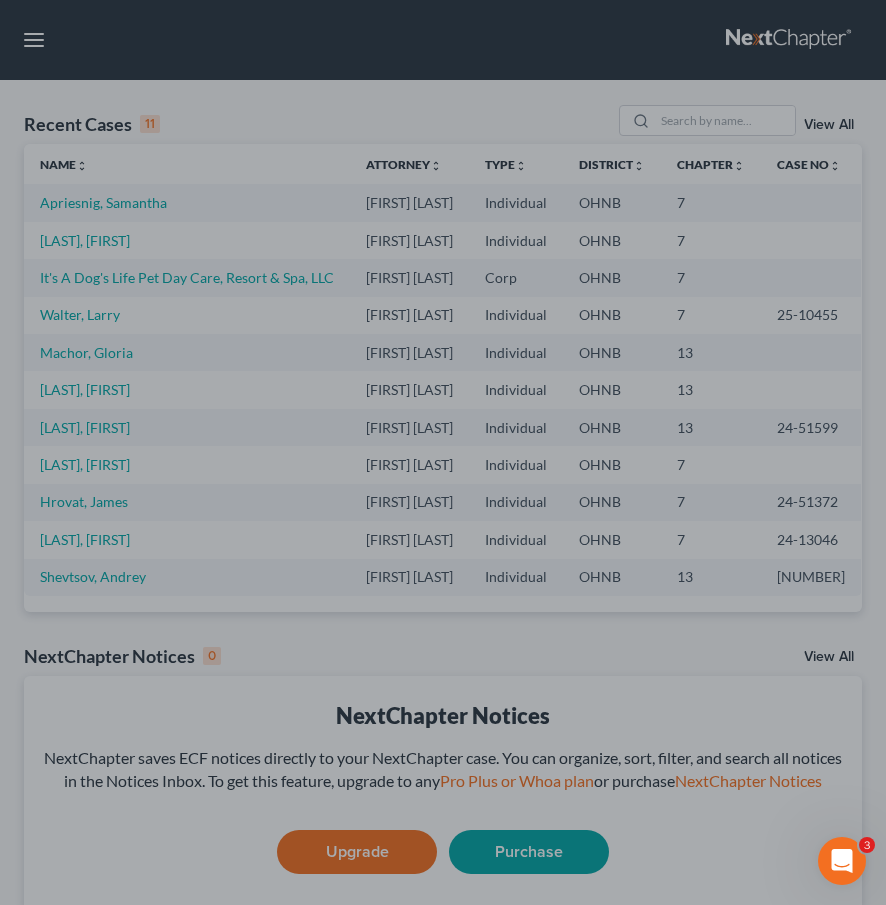 click at bounding box center [443, 452] 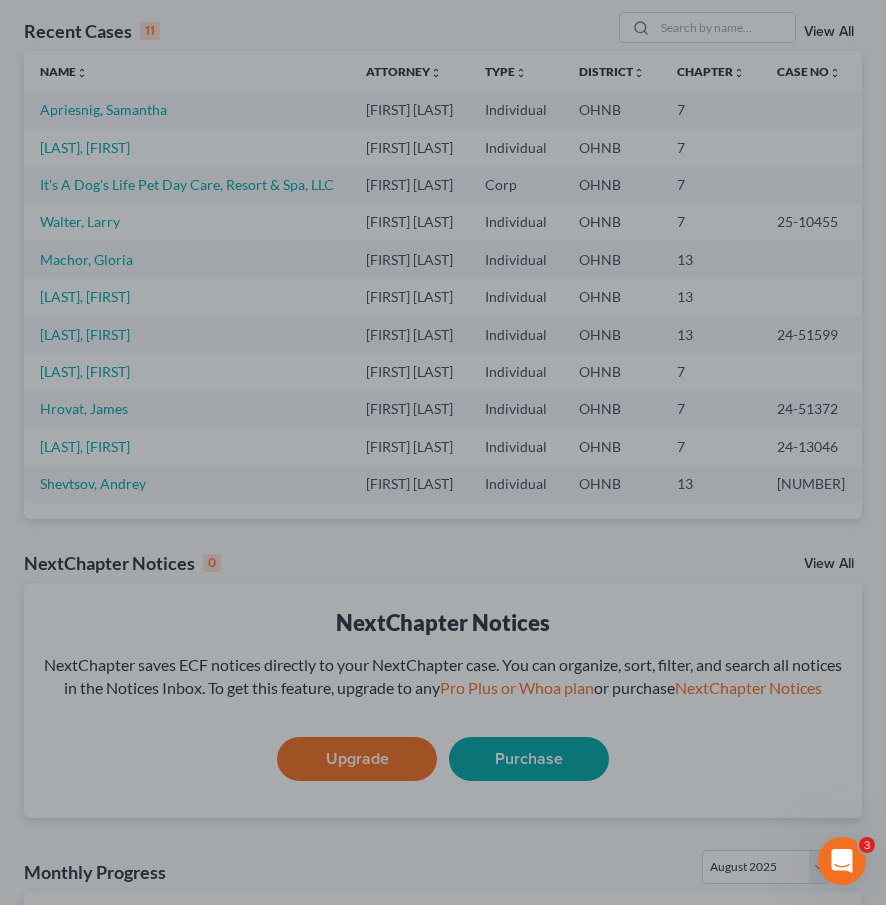 scroll, scrollTop: 107, scrollLeft: 0, axis: vertical 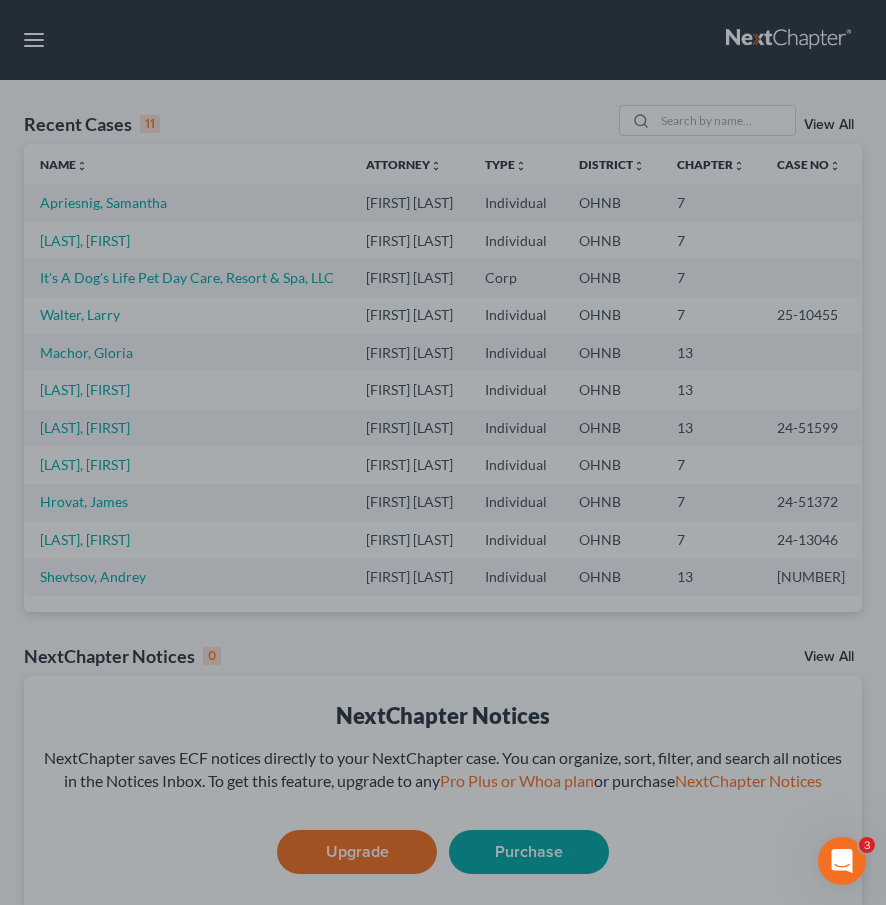 click at bounding box center (443, 452) 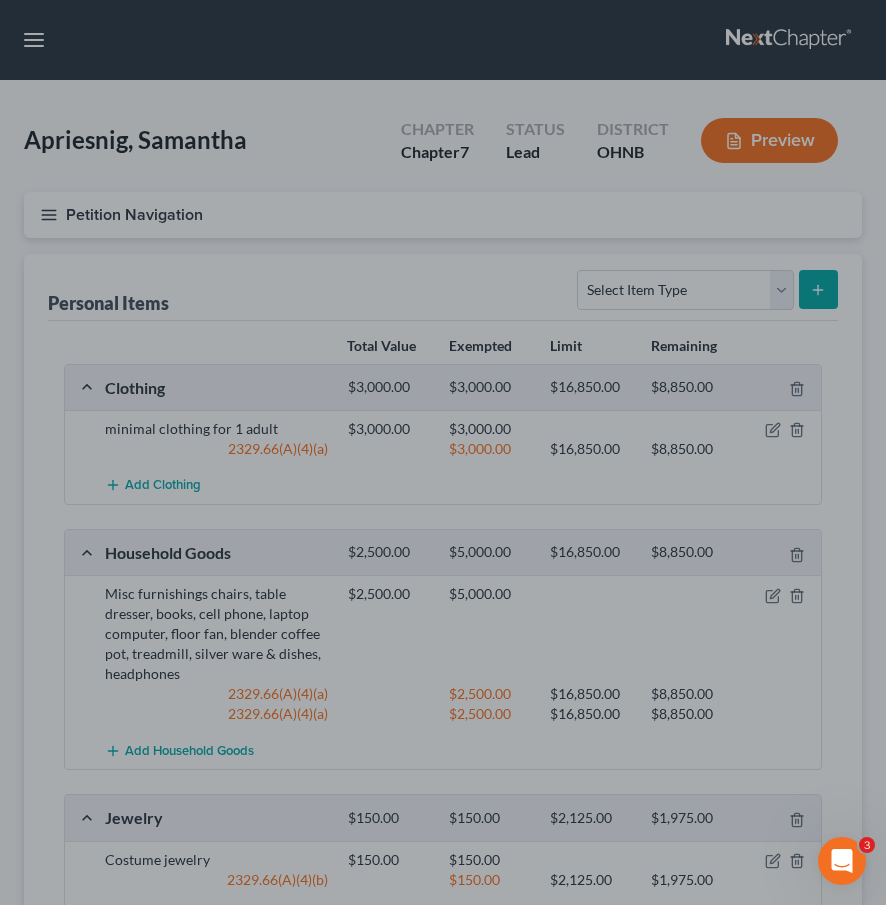 click at bounding box center (443, 452) 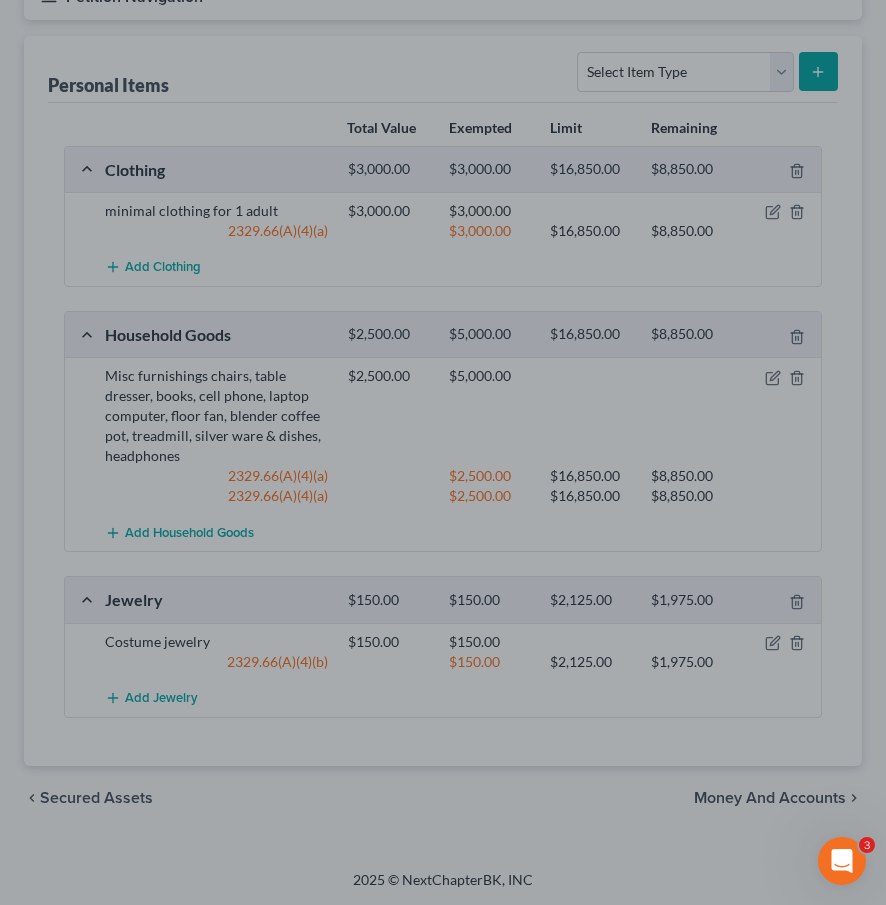 scroll, scrollTop: 219, scrollLeft: 0, axis: vertical 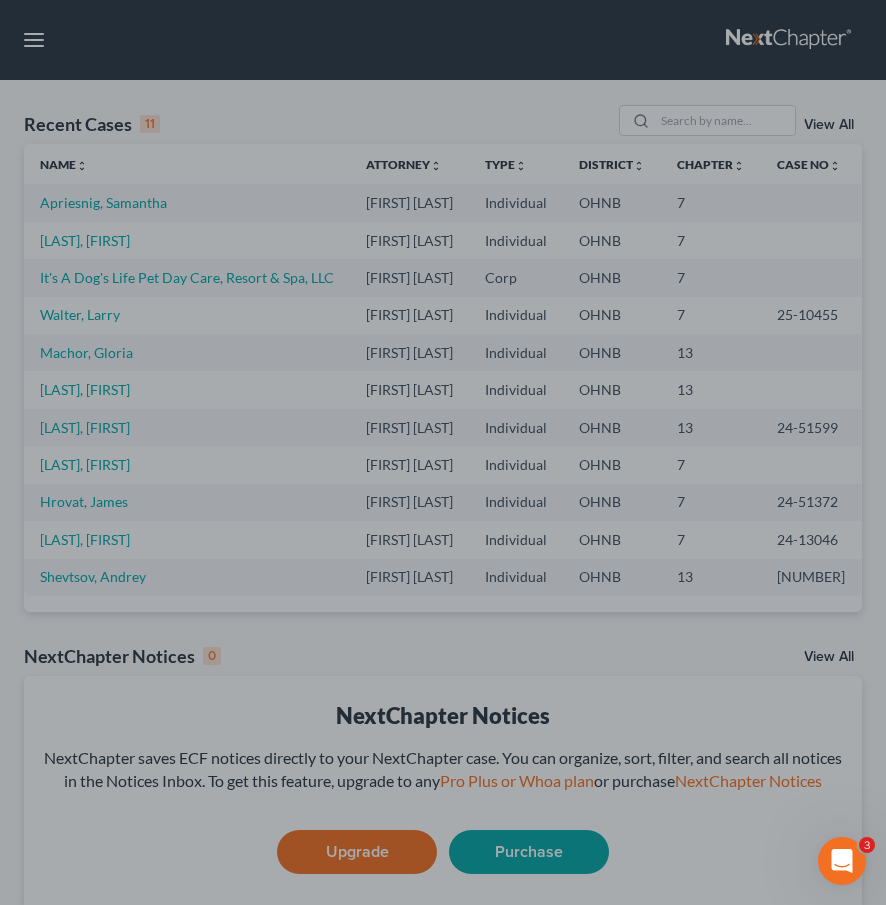 click at bounding box center (443, 452) 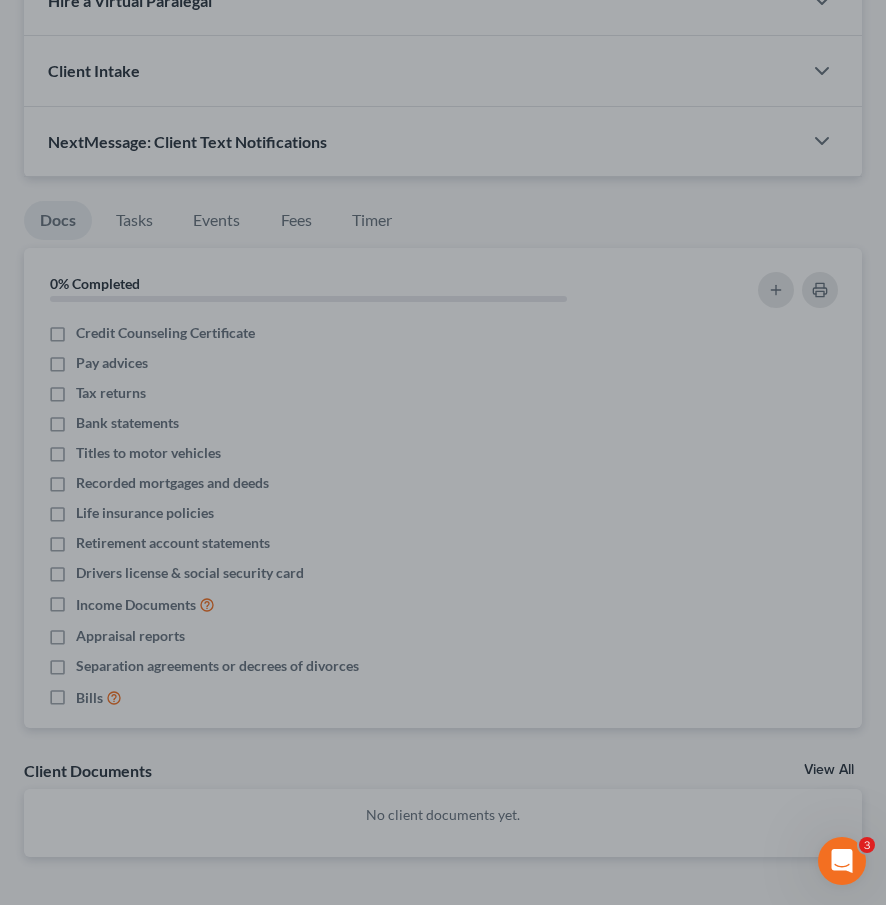 scroll, scrollTop: 670, scrollLeft: 0, axis: vertical 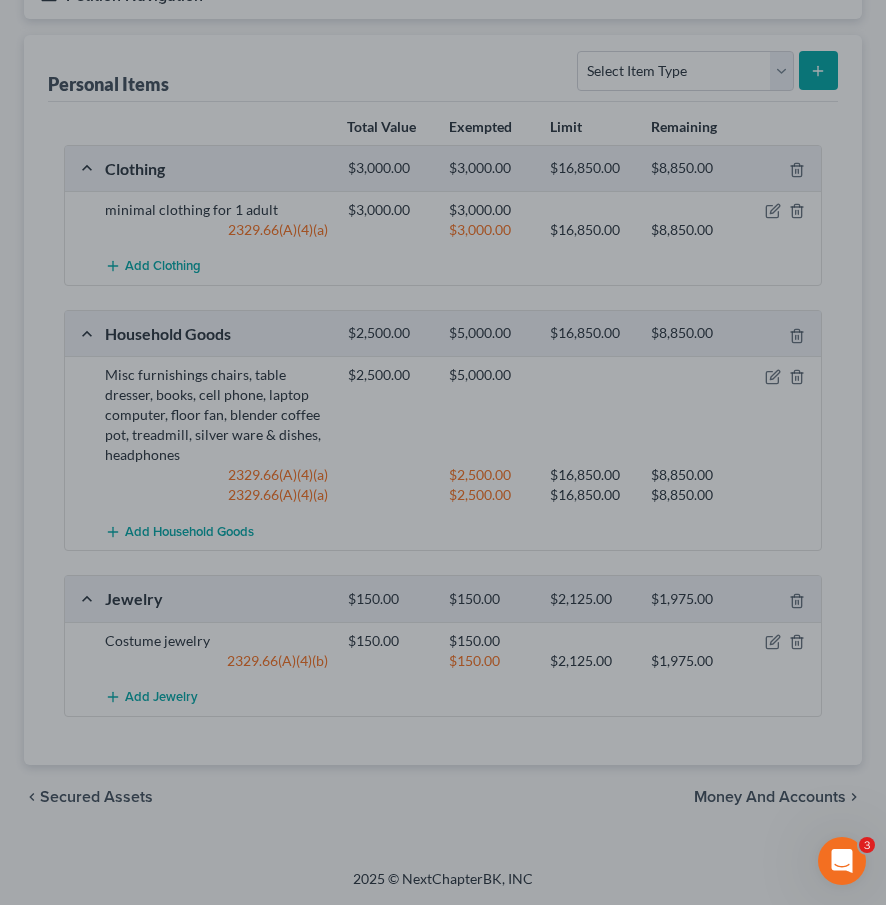 drag, startPoint x: 860, startPoint y: 680, endPoint x: 820, endPoint y: 692, distance: 41.761227 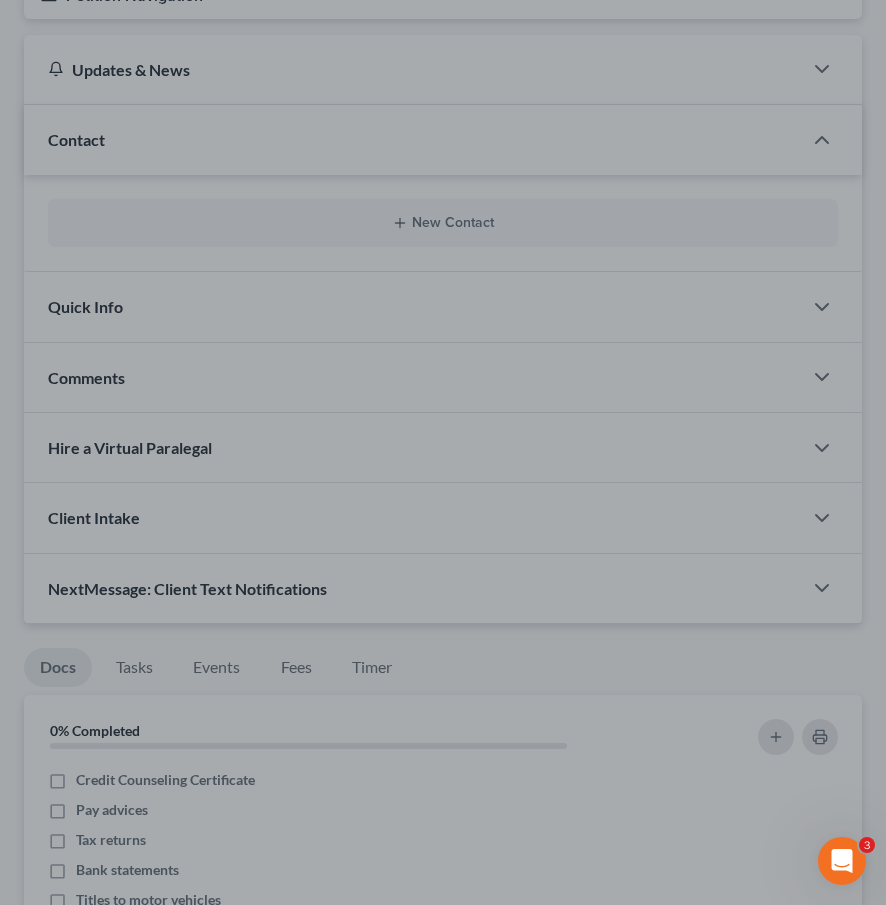 scroll, scrollTop: 726, scrollLeft: 0, axis: vertical 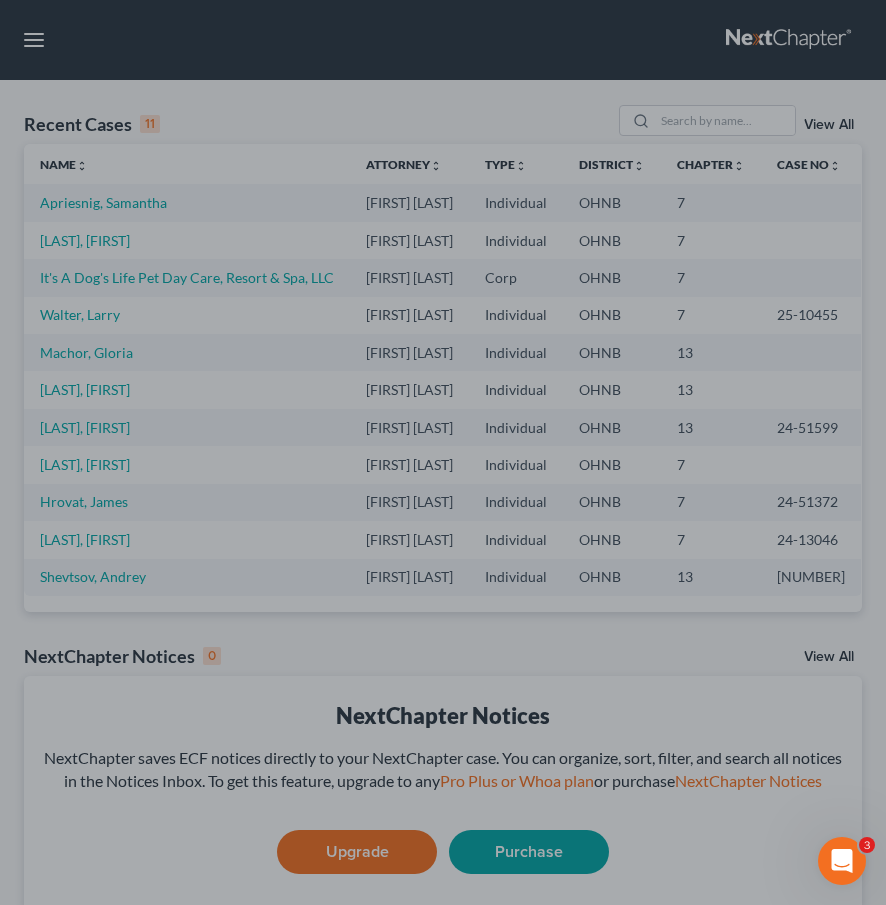 click at bounding box center [443, 452] 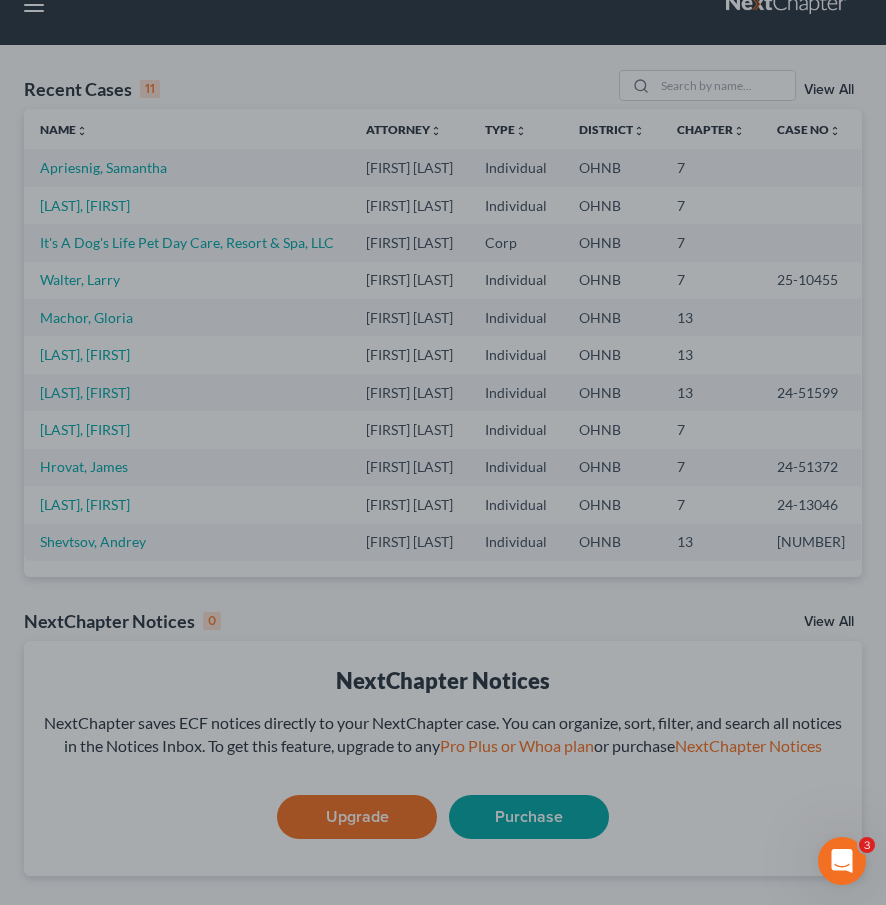 scroll, scrollTop: 0, scrollLeft: 0, axis: both 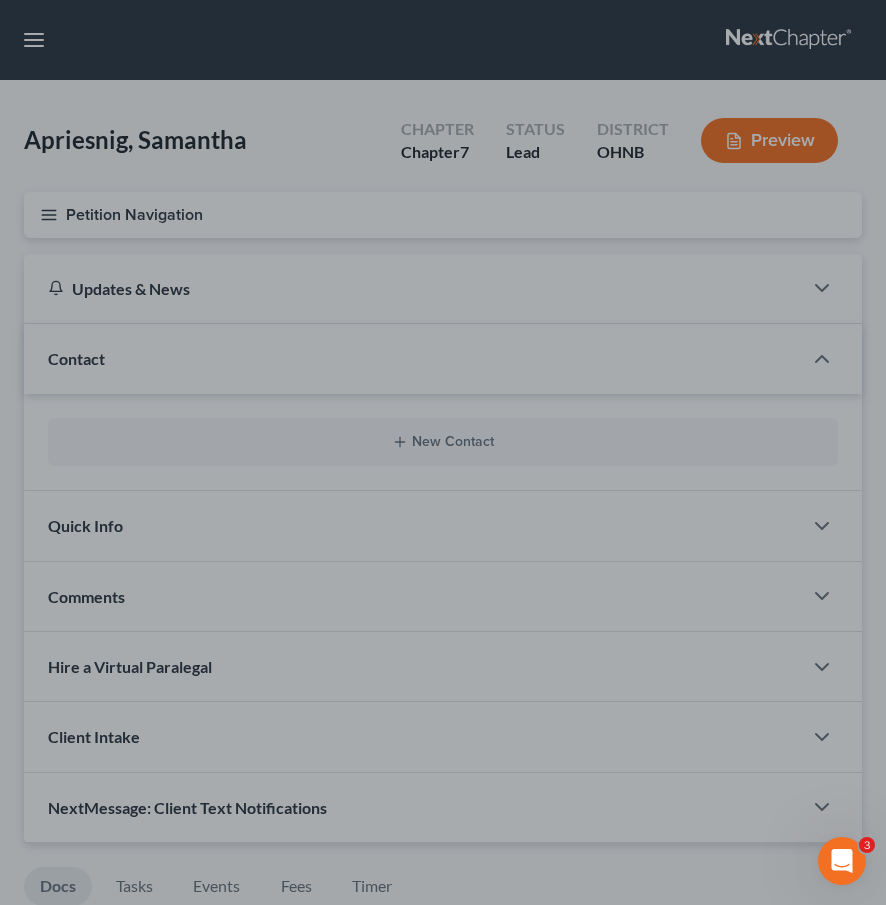 click at bounding box center (443, 452) 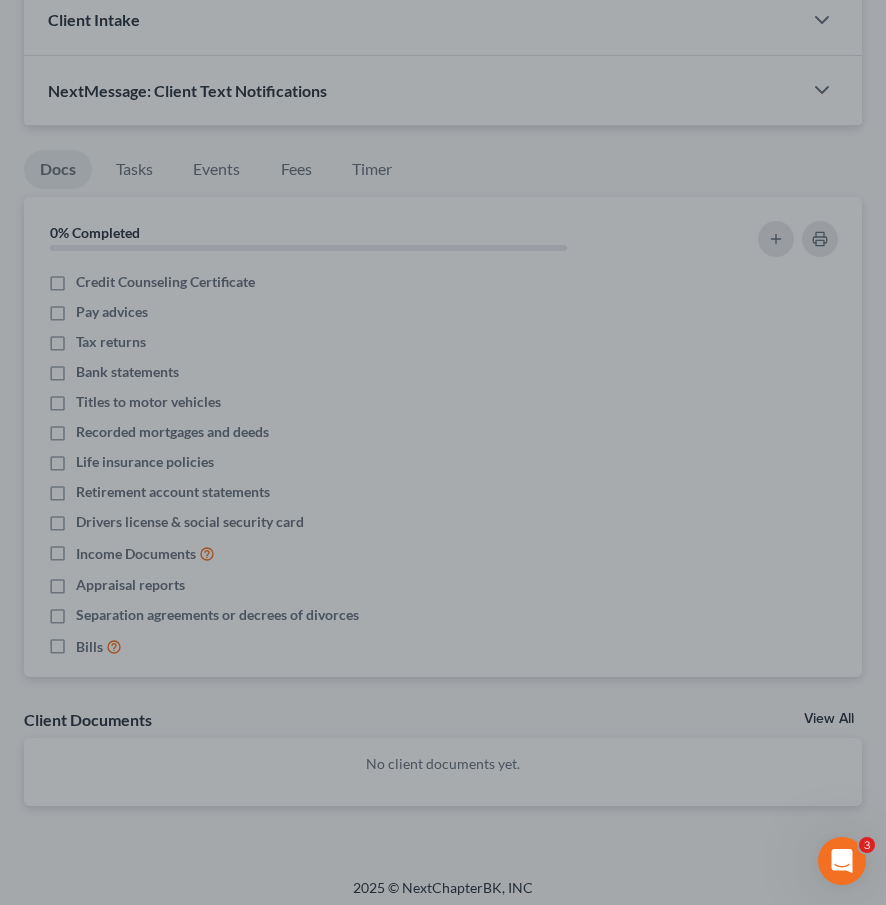 scroll, scrollTop: 726, scrollLeft: 0, axis: vertical 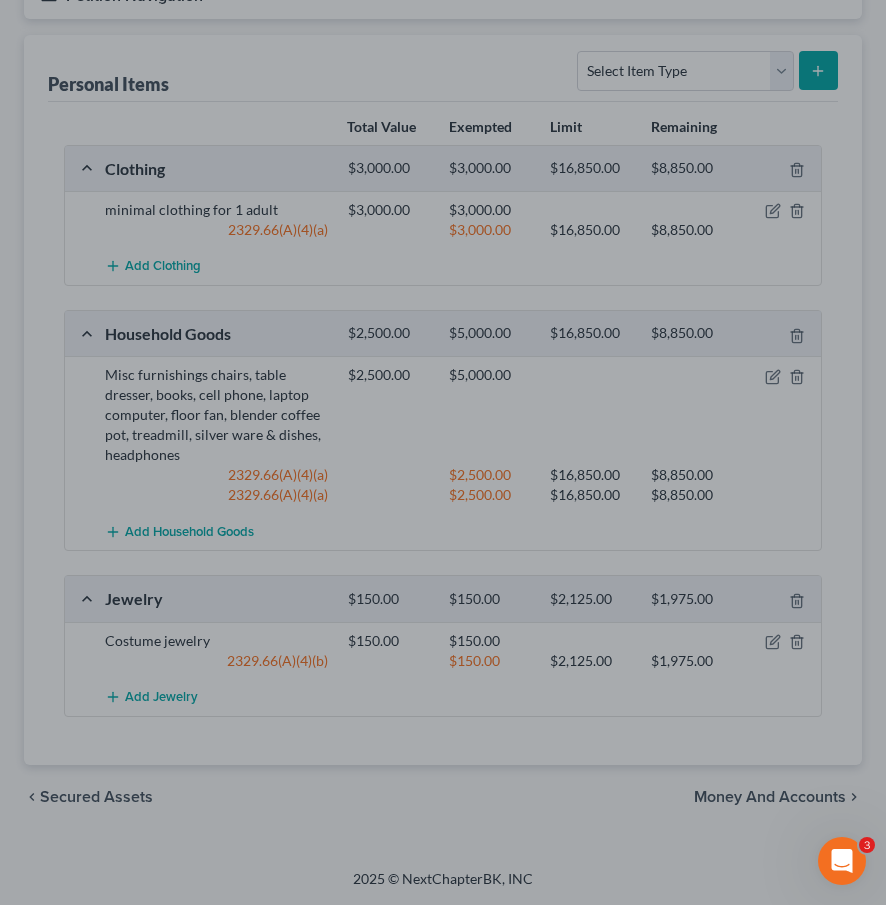 click at bounding box center (443, 452) 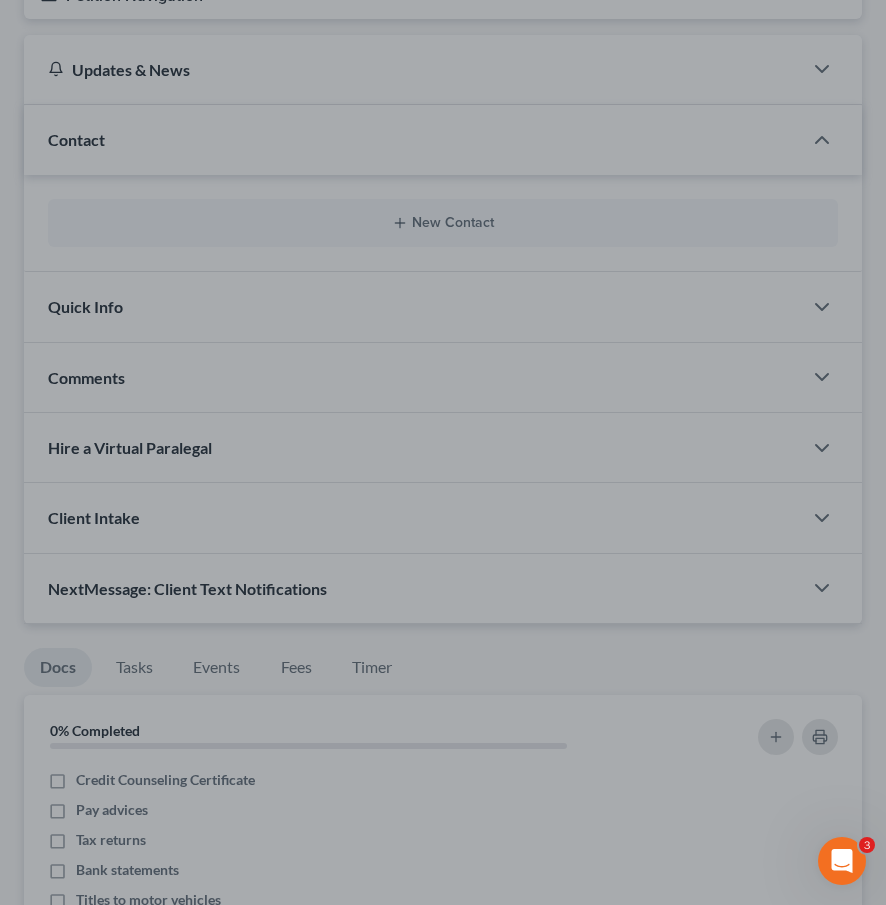 scroll, scrollTop: 726, scrollLeft: 0, axis: vertical 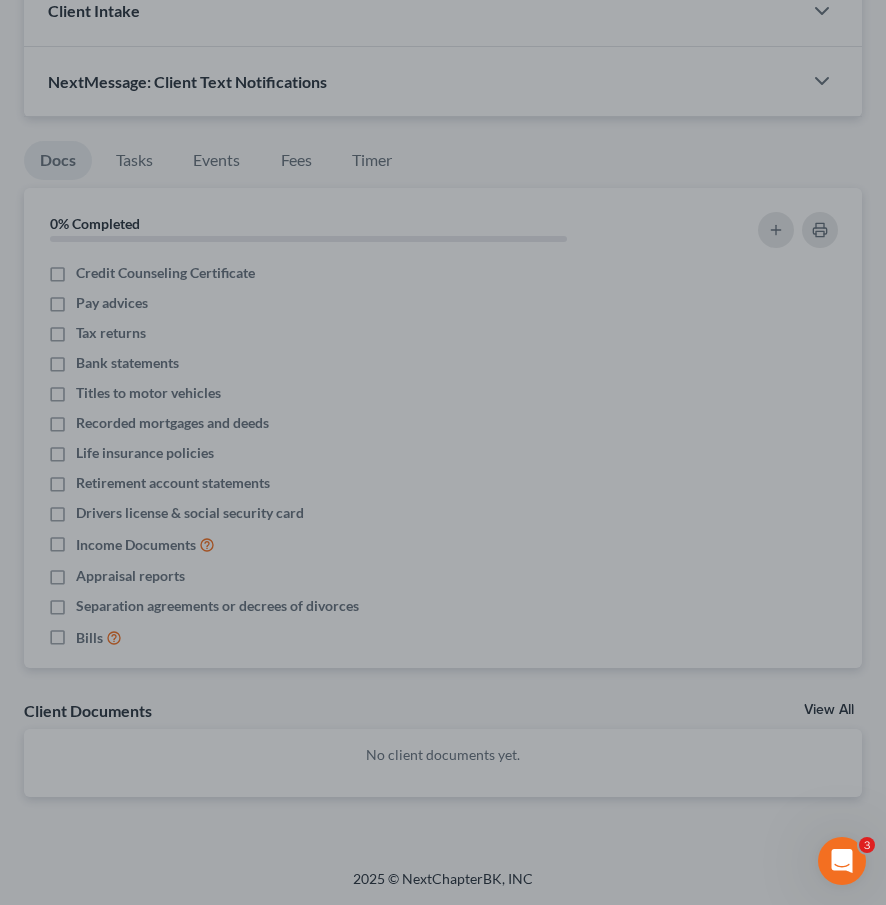 drag, startPoint x: 852, startPoint y: 422, endPoint x: 861, endPoint y: 592, distance: 170.23807 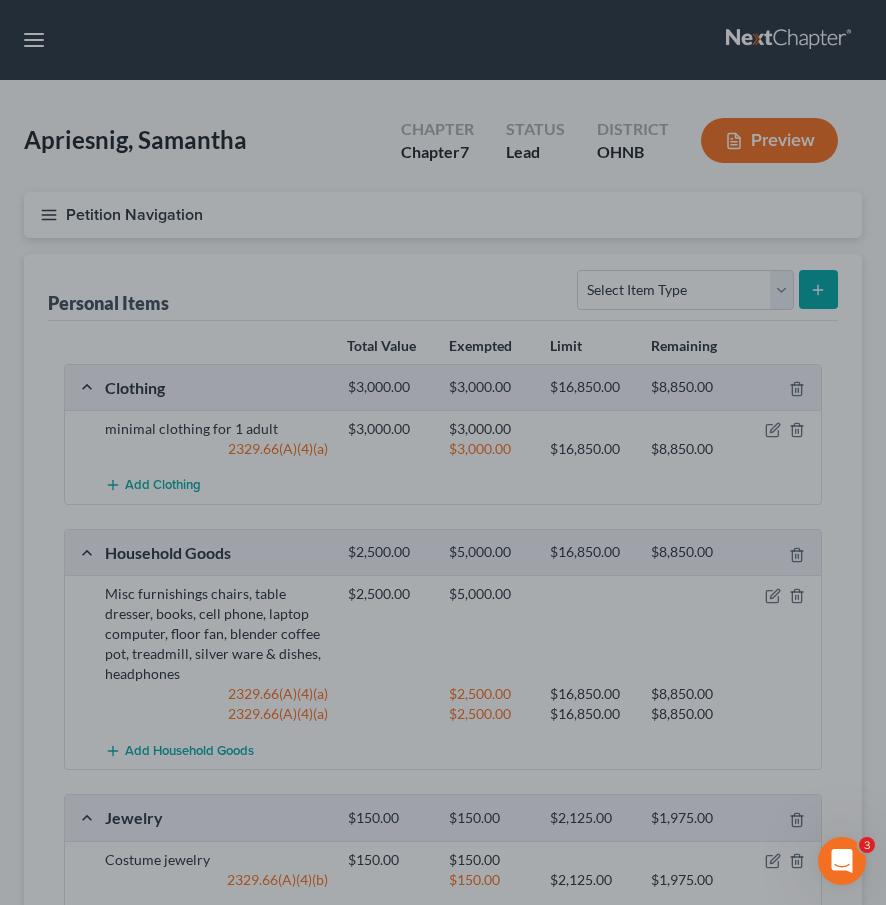 click at bounding box center (443, 452) 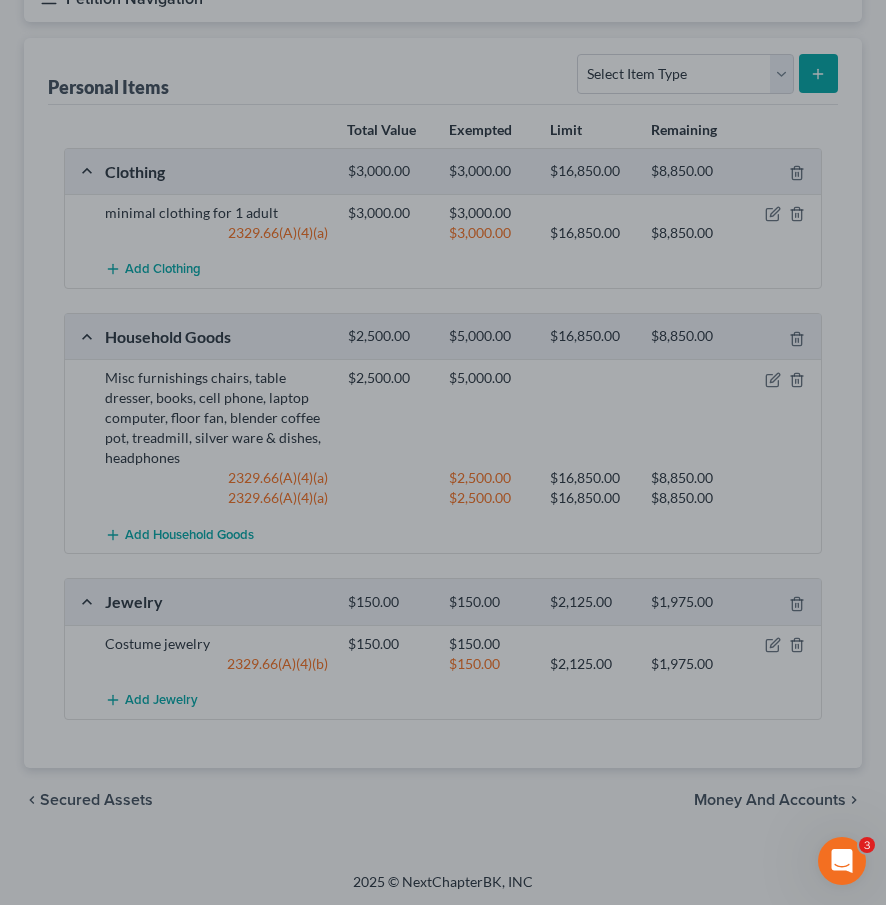 scroll, scrollTop: 219, scrollLeft: 0, axis: vertical 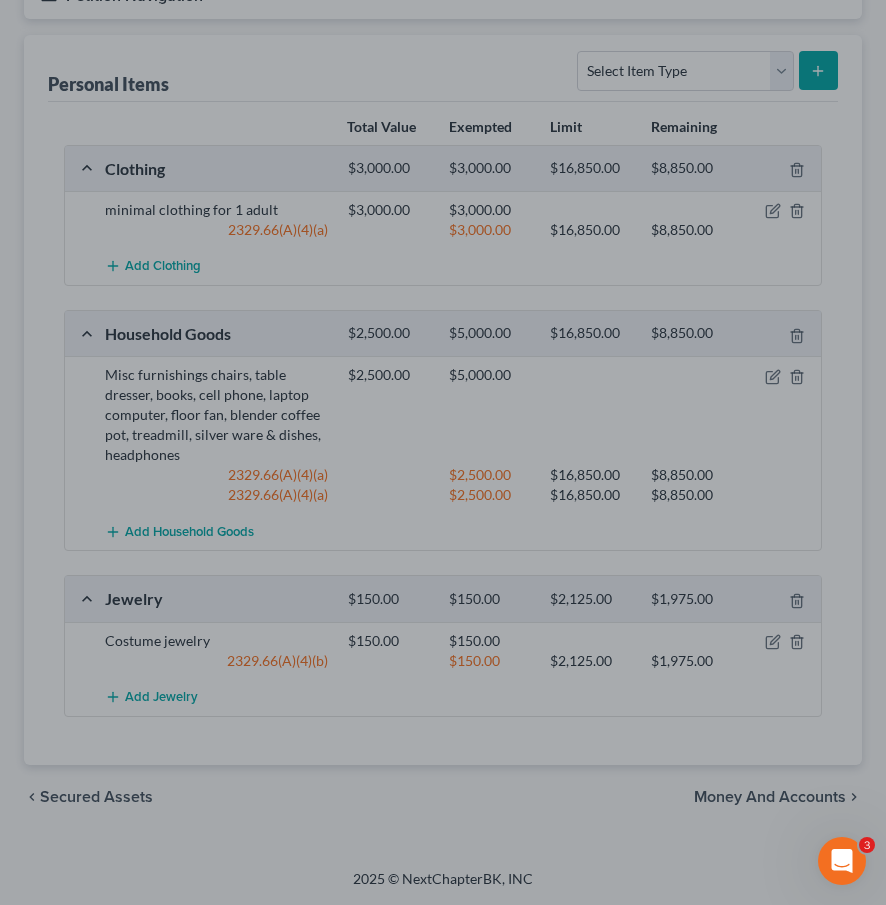 click at bounding box center (443, 452) 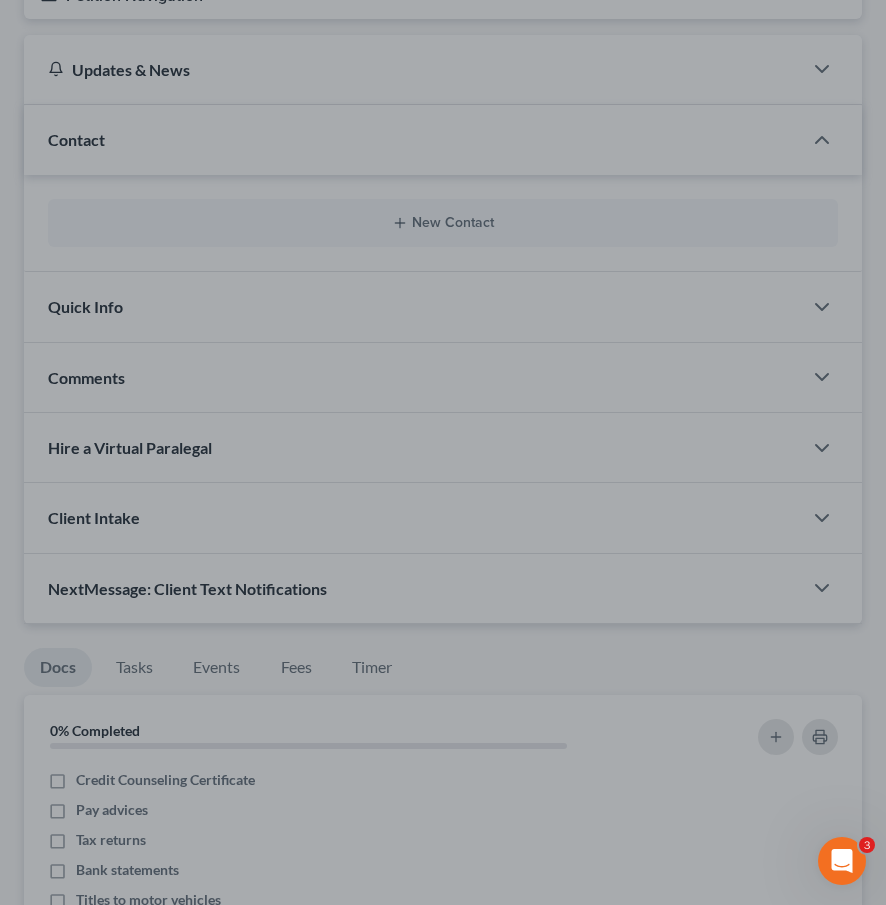 scroll, scrollTop: 726, scrollLeft: 0, axis: vertical 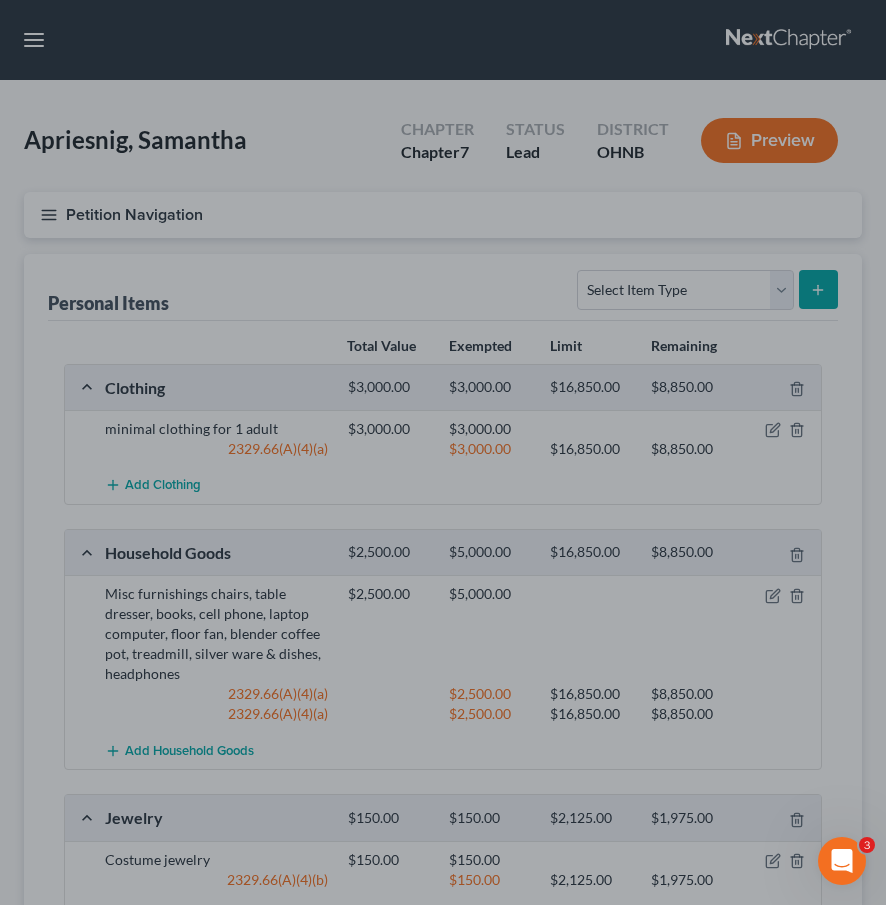 drag, startPoint x: 280, startPoint y: 654, endPoint x: 276, endPoint y: 671, distance: 17.464249 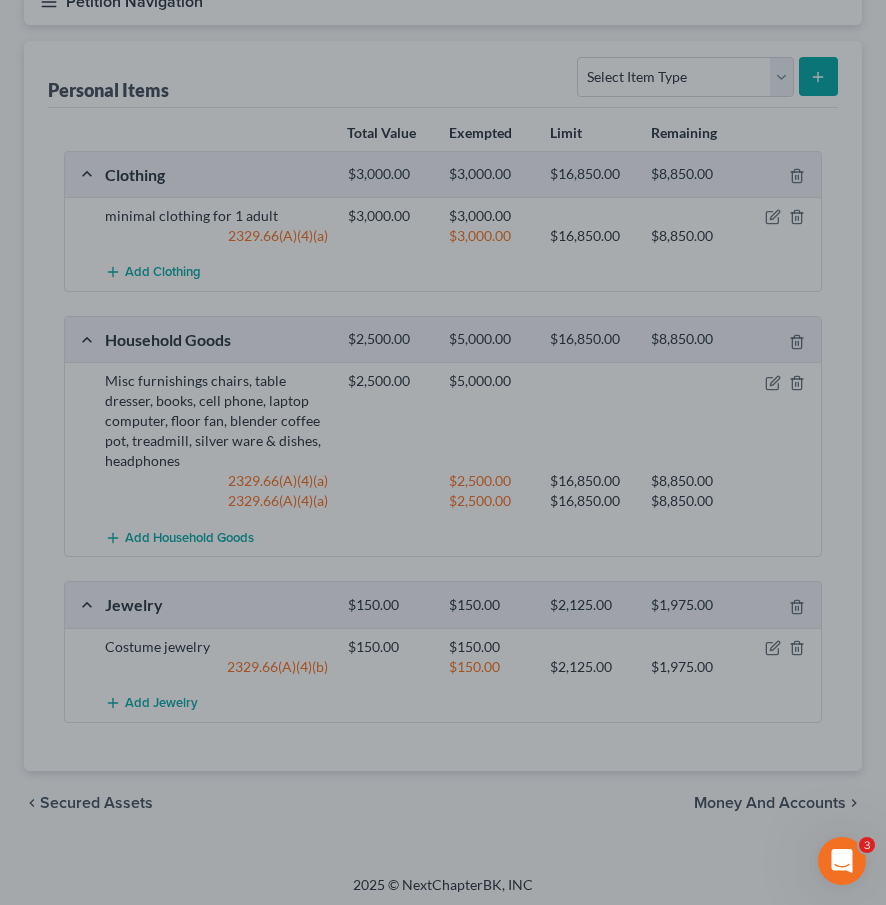 scroll, scrollTop: 219, scrollLeft: 0, axis: vertical 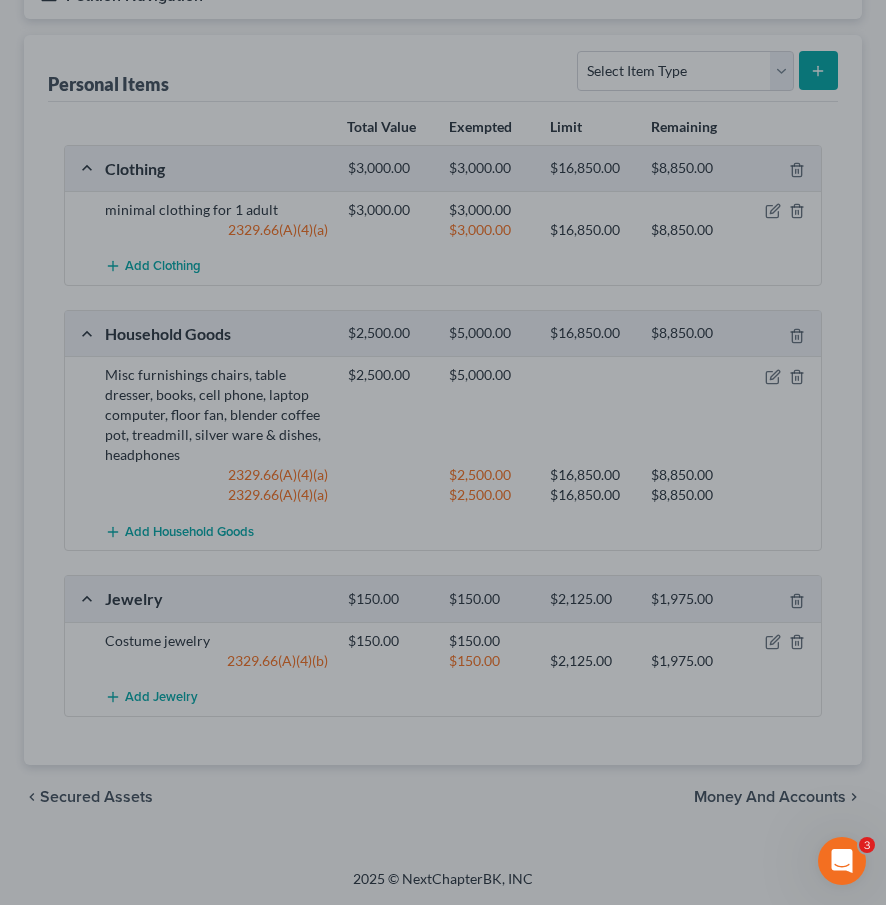 click at bounding box center (443, 452) 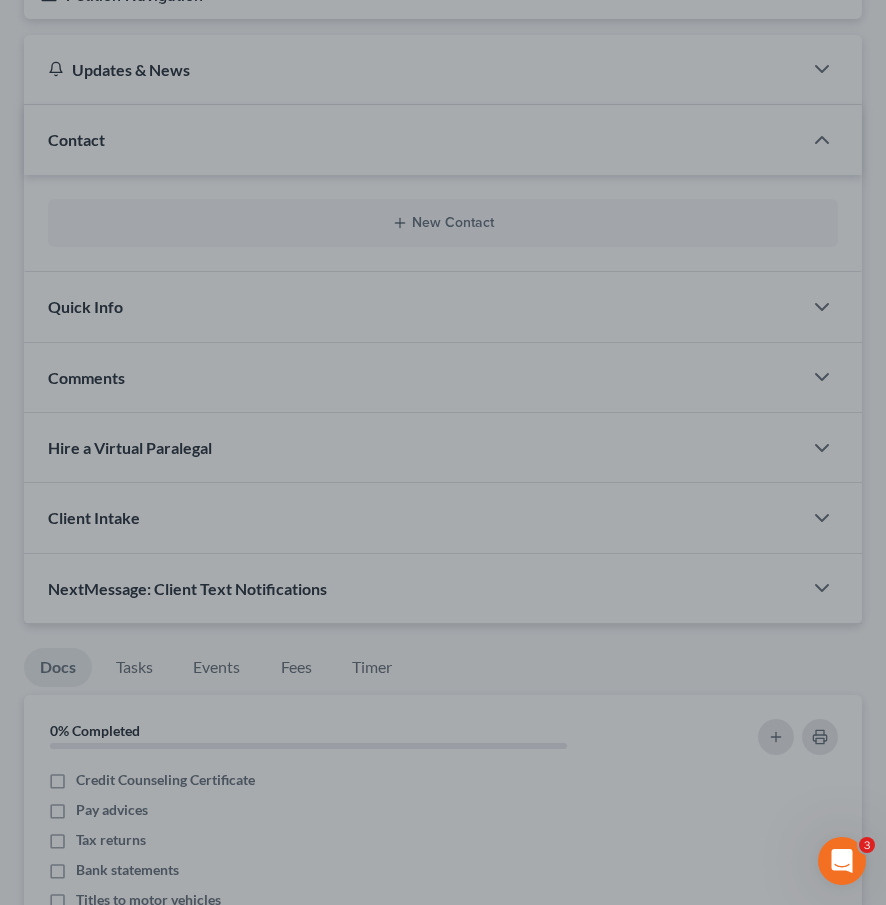scroll, scrollTop: 726, scrollLeft: 0, axis: vertical 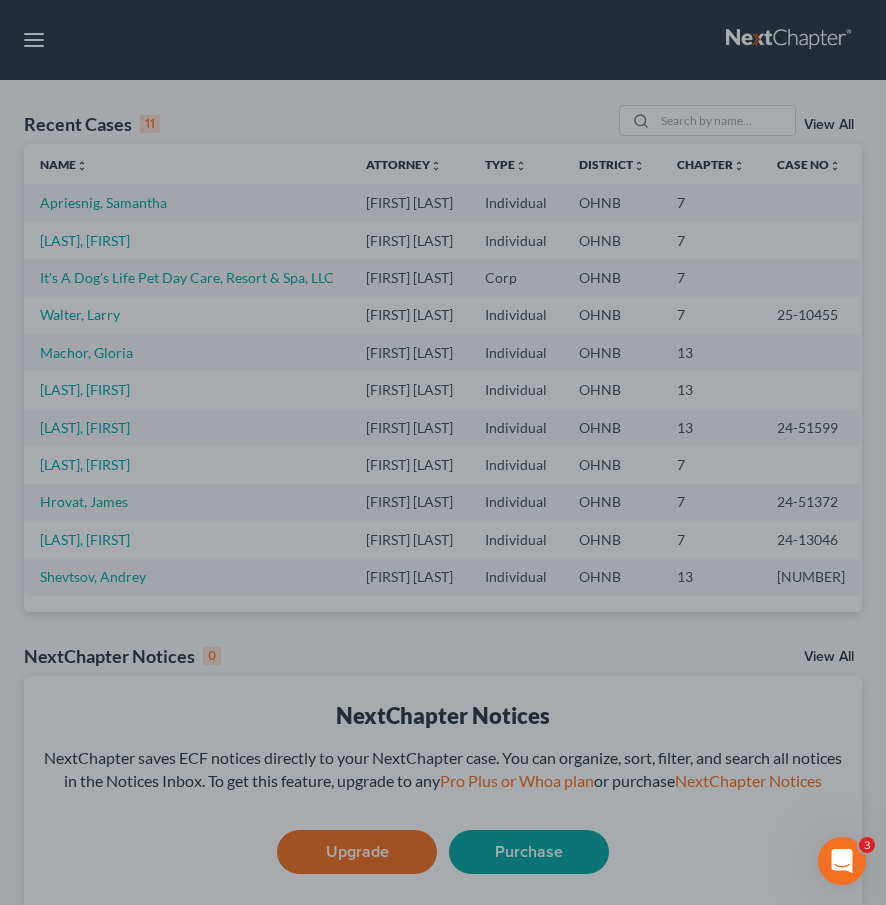 click at bounding box center (443, 452) 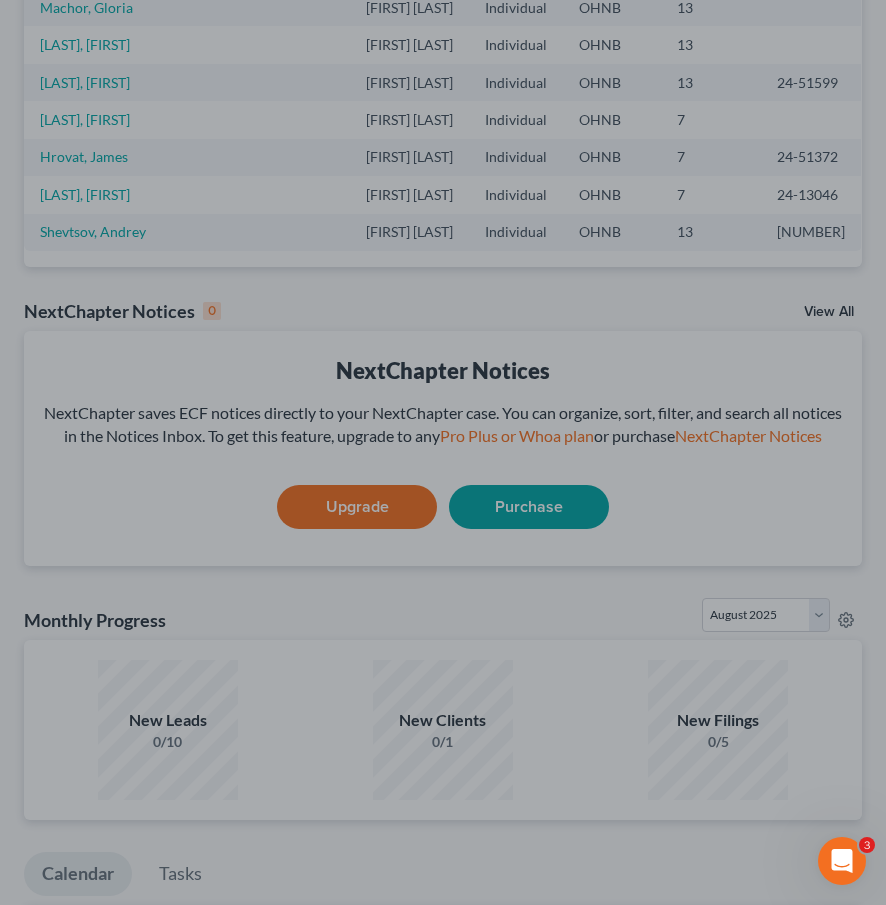 scroll, scrollTop: 382, scrollLeft: 0, axis: vertical 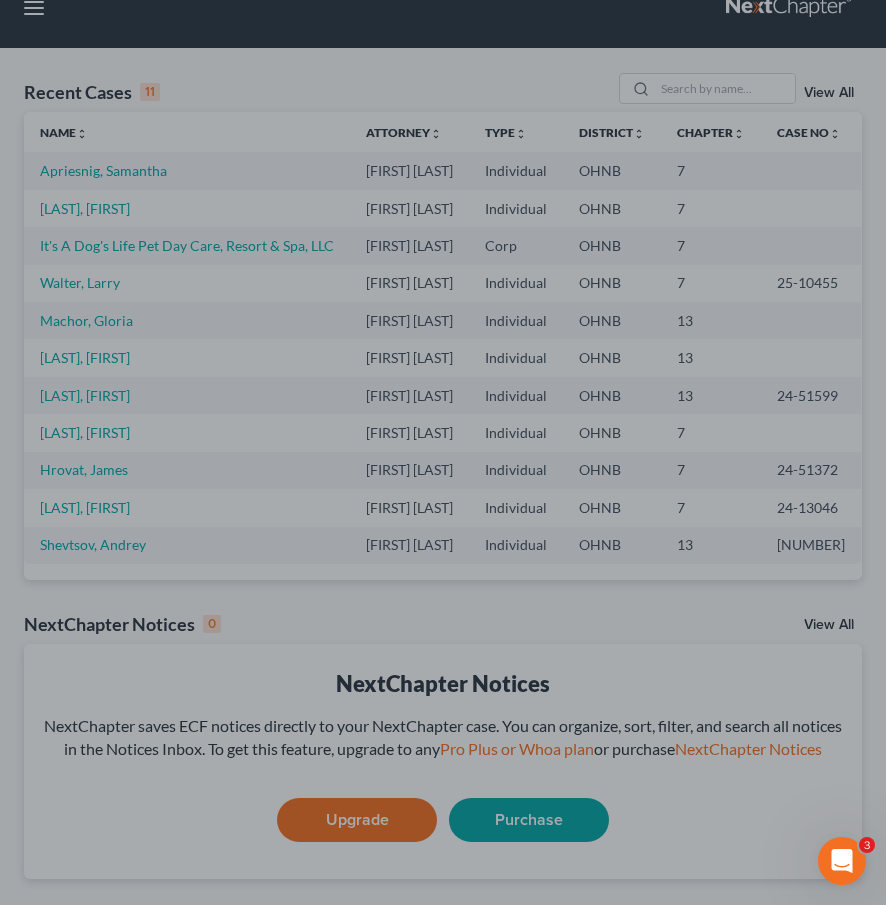 drag, startPoint x: 886, startPoint y: 176, endPoint x: 102, endPoint y: 167, distance: 784.05164 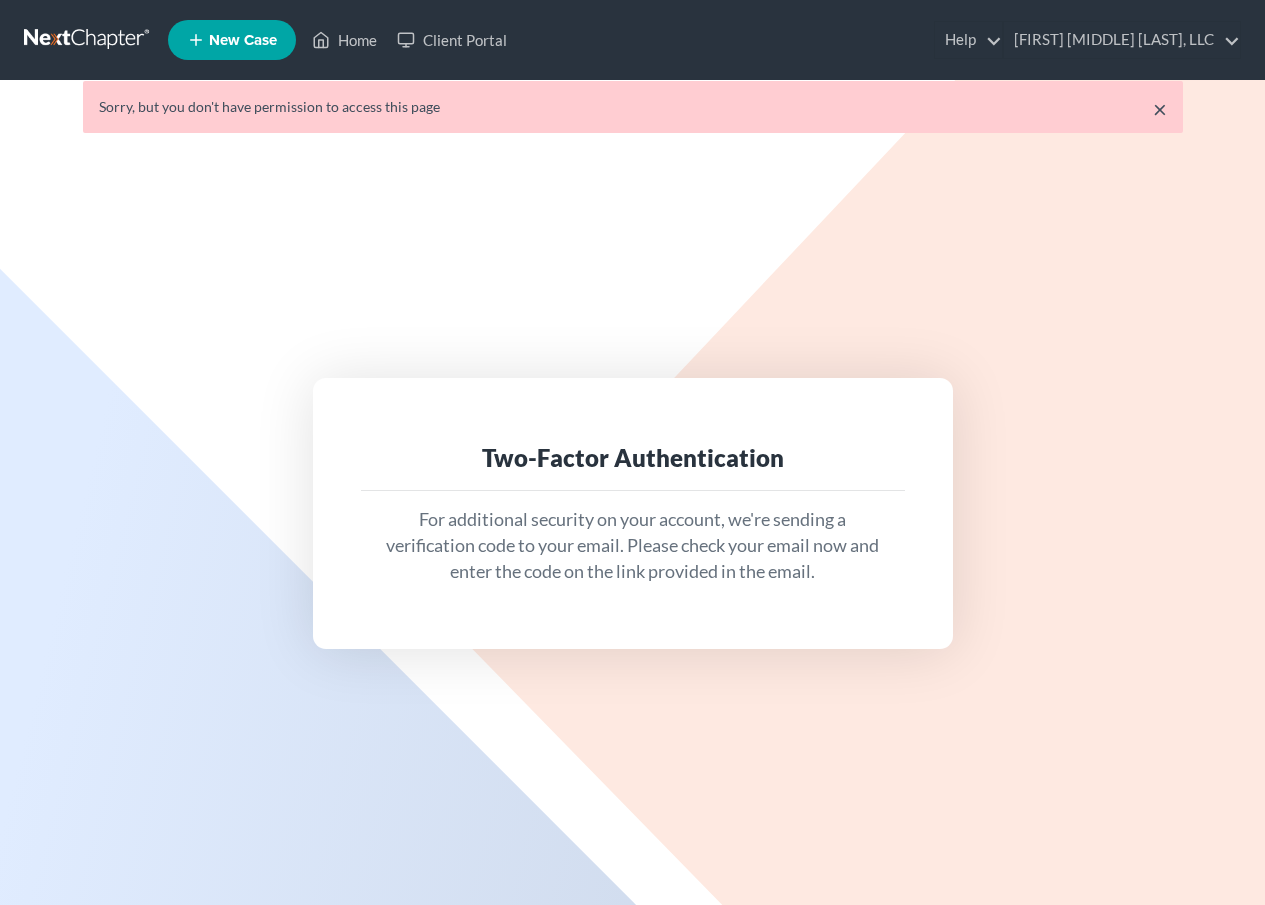scroll, scrollTop: 0, scrollLeft: 0, axis: both 